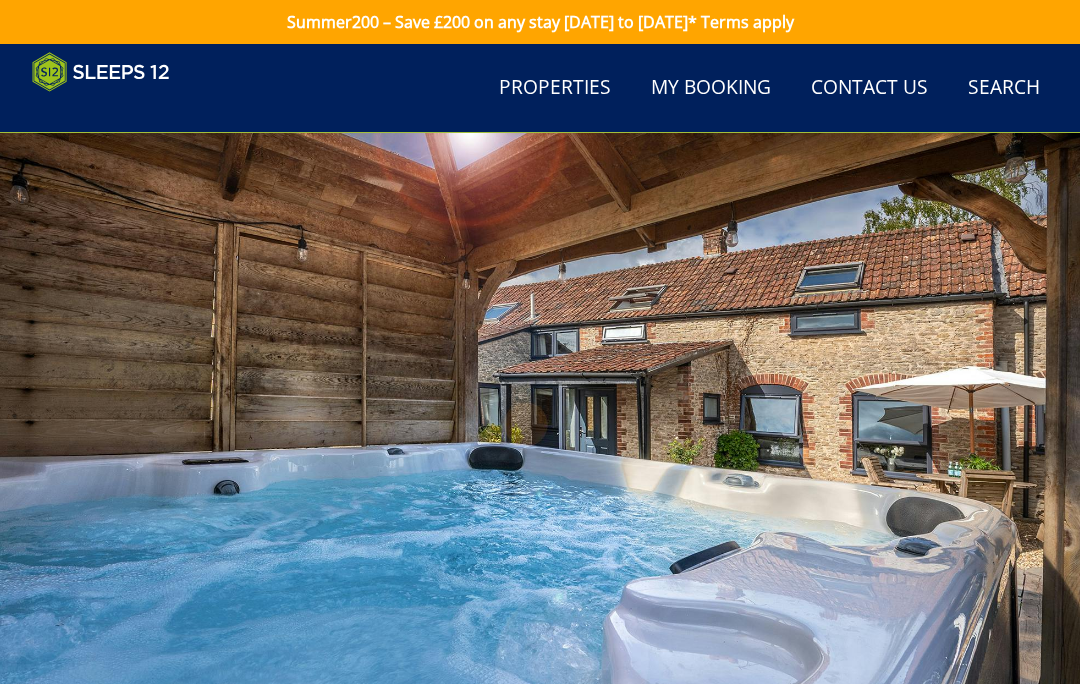 scroll, scrollTop: 770, scrollLeft: 0, axis: vertical 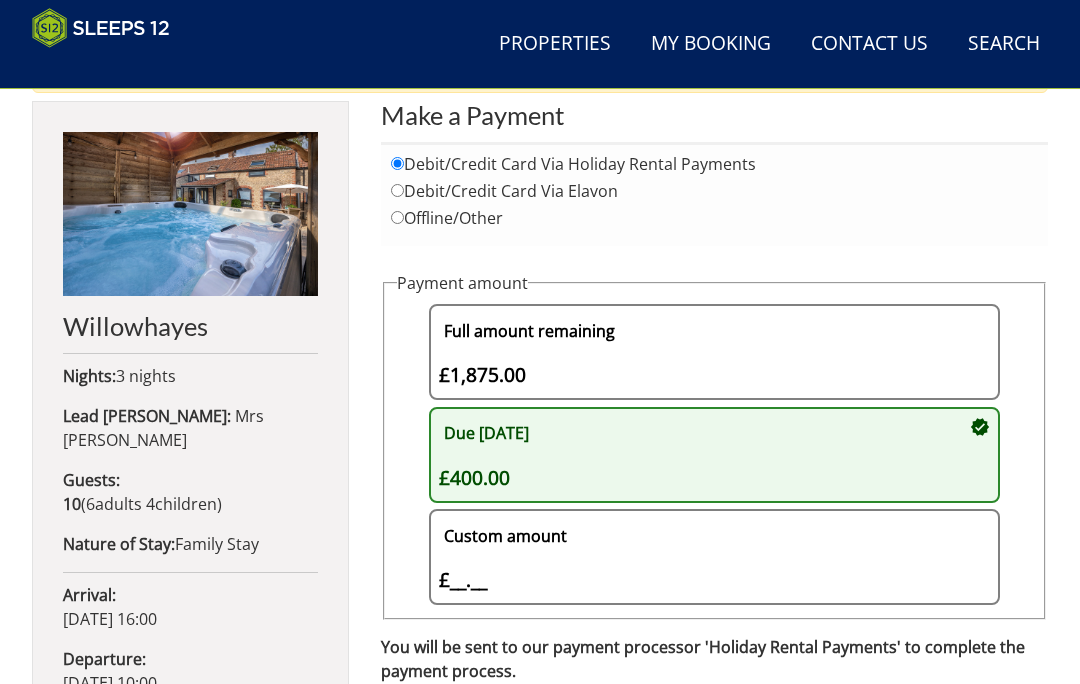click on "Mrs David Hicks" at bounding box center (163, 428) 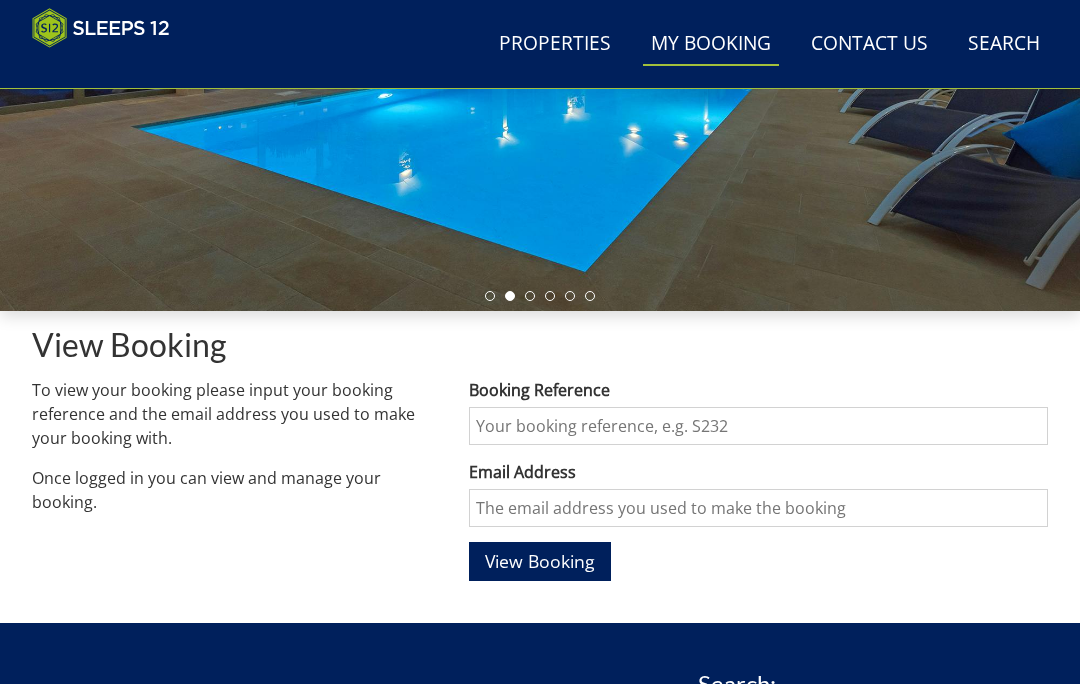 scroll, scrollTop: 427, scrollLeft: 0, axis: vertical 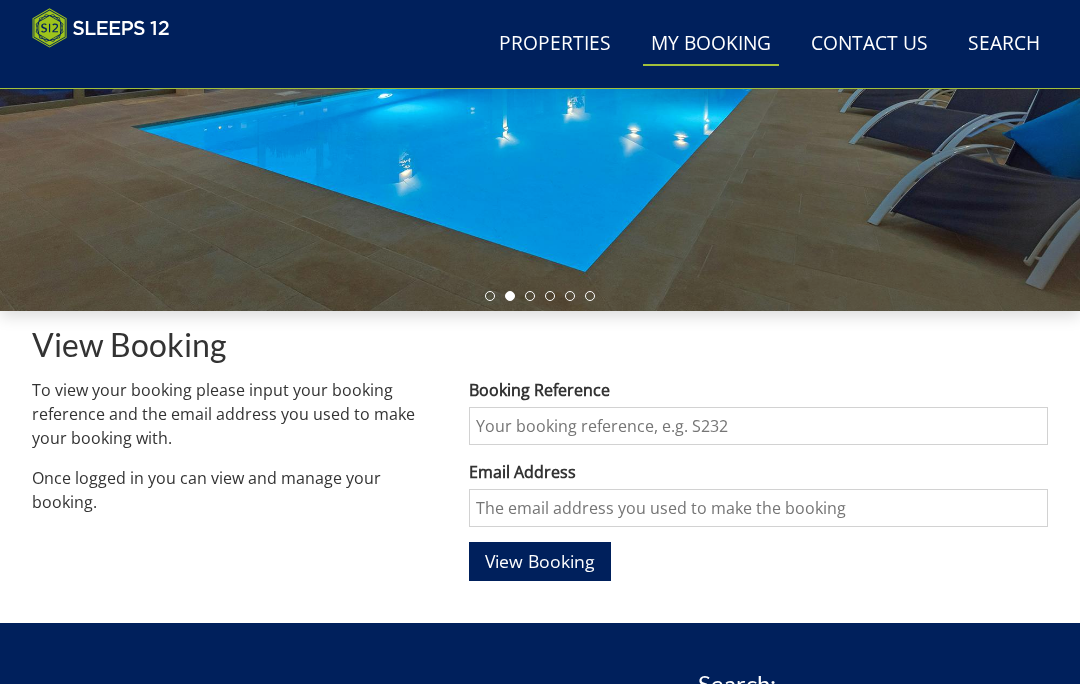 click on "Booking Reference" at bounding box center [758, 426] 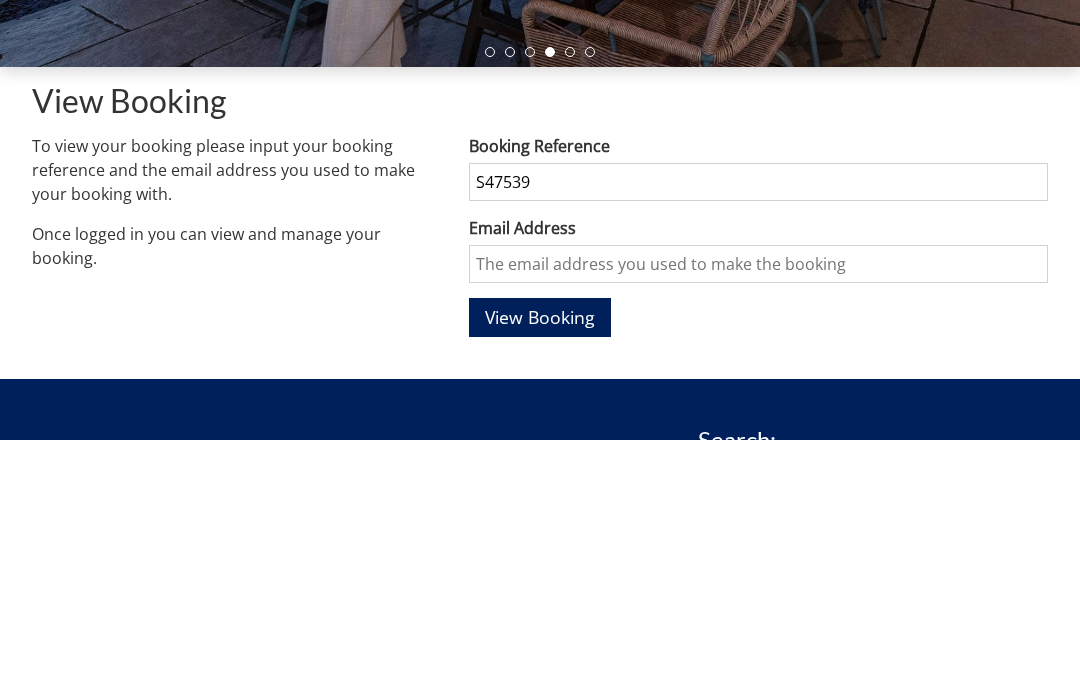 type on "S47539" 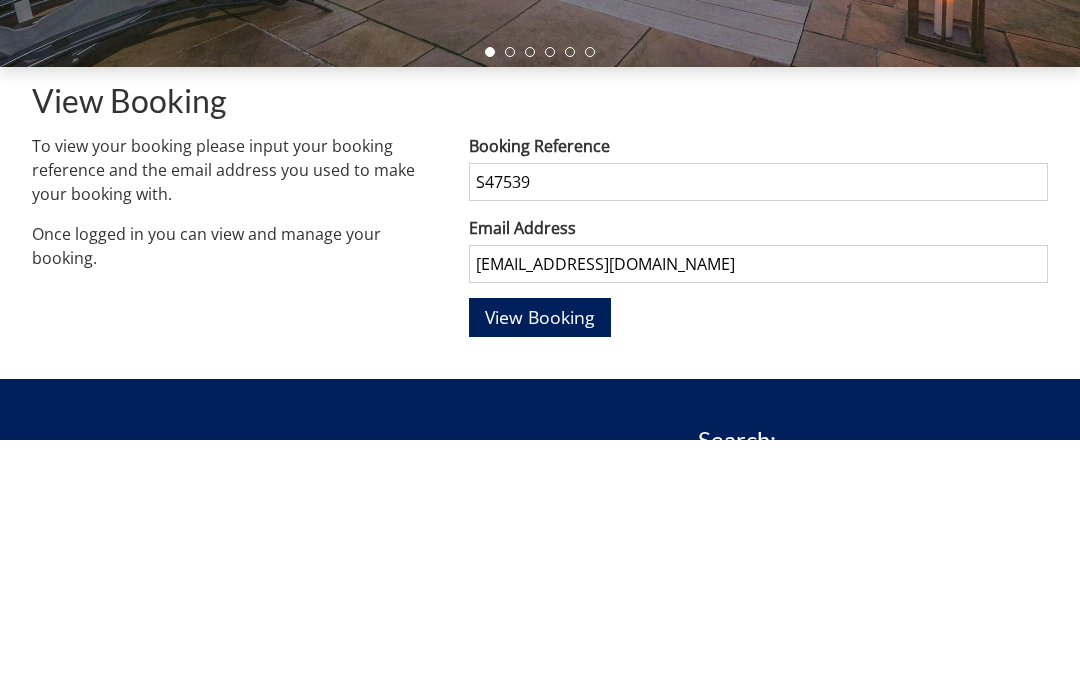 type on "janehicks1954@gmail.com" 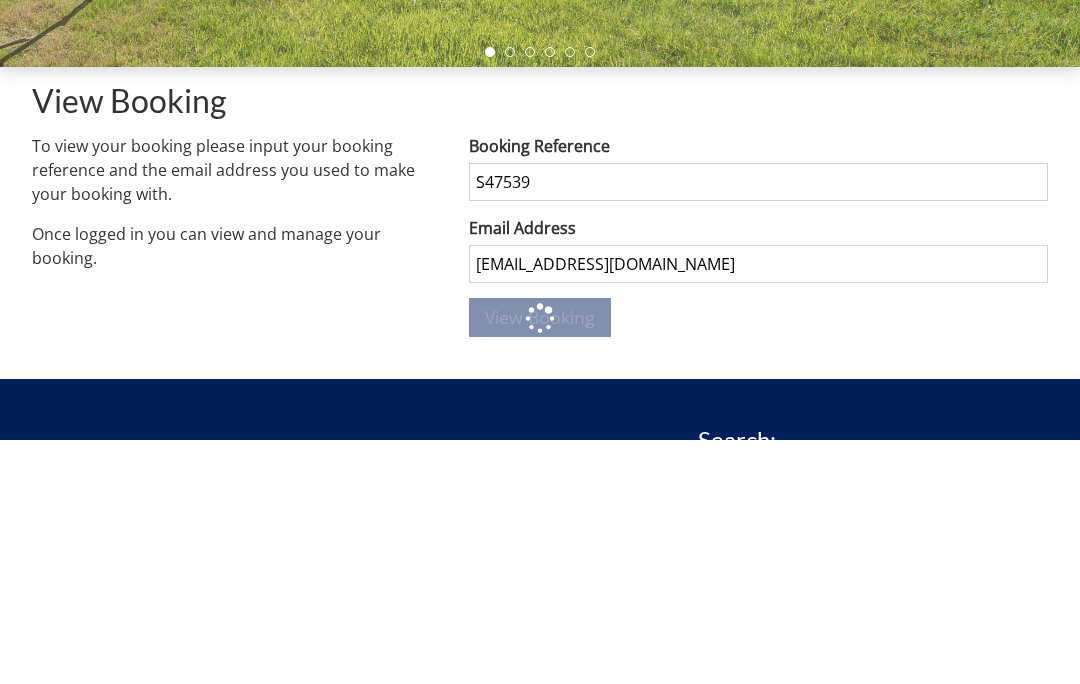 scroll, scrollTop: 671, scrollLeft: 0, axis: vertical 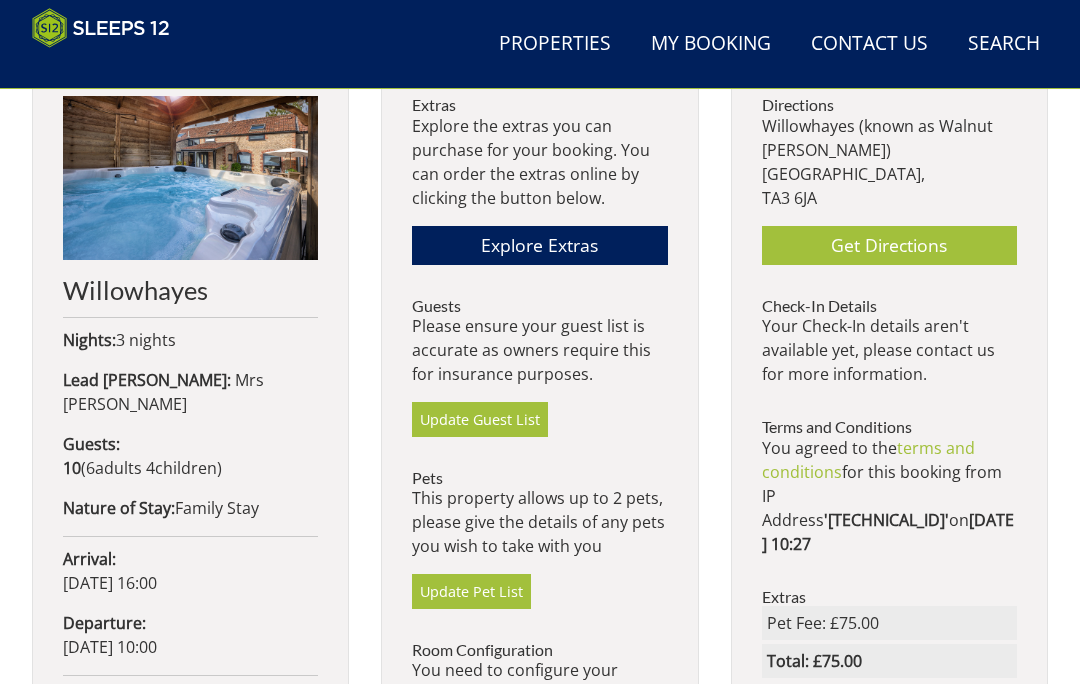 click on "Mrs David Hicks" at bounding box center [163, 392] 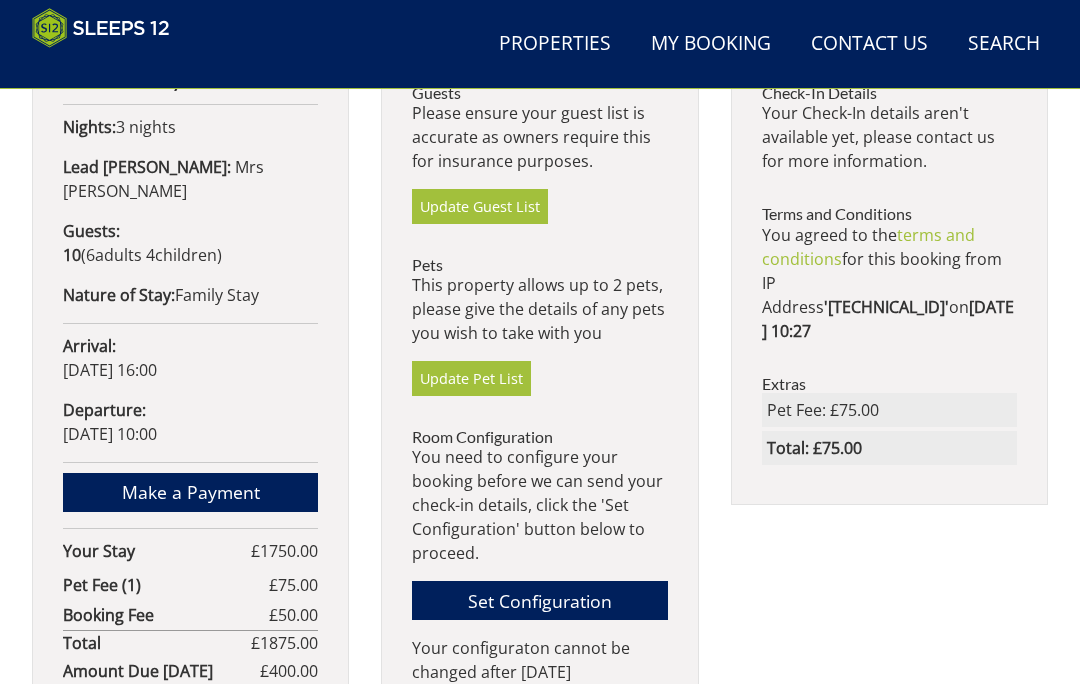 scroll, scrollTop: 1002, scrollLeft: 0, axis: vertical 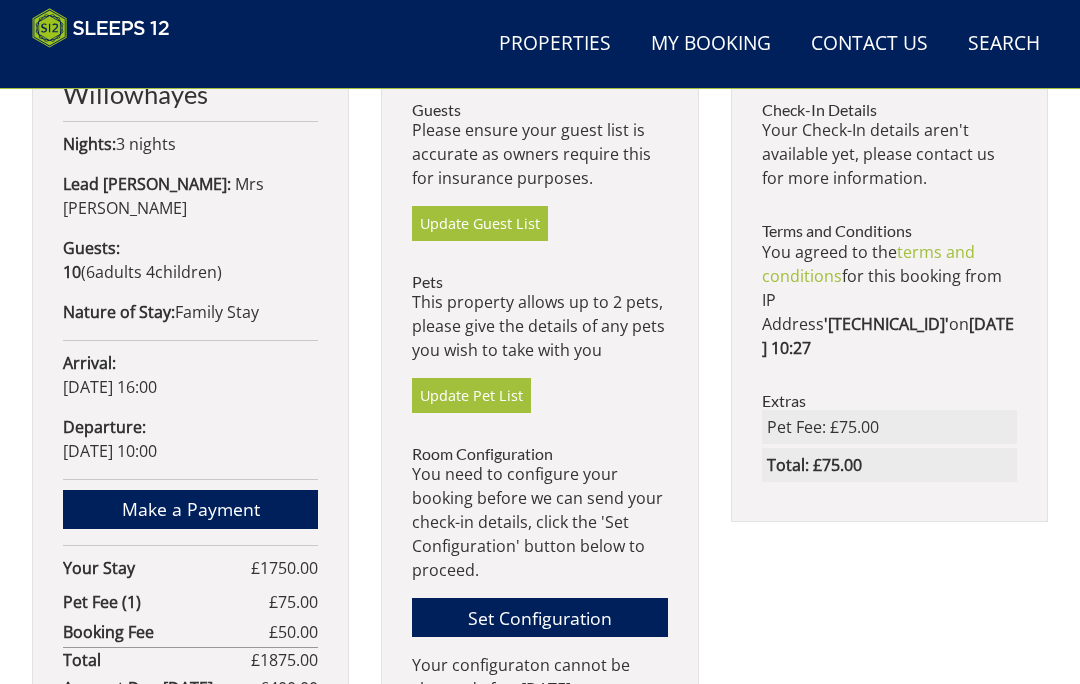 click on "Lead Booker:" at bounding box center [147, 184] 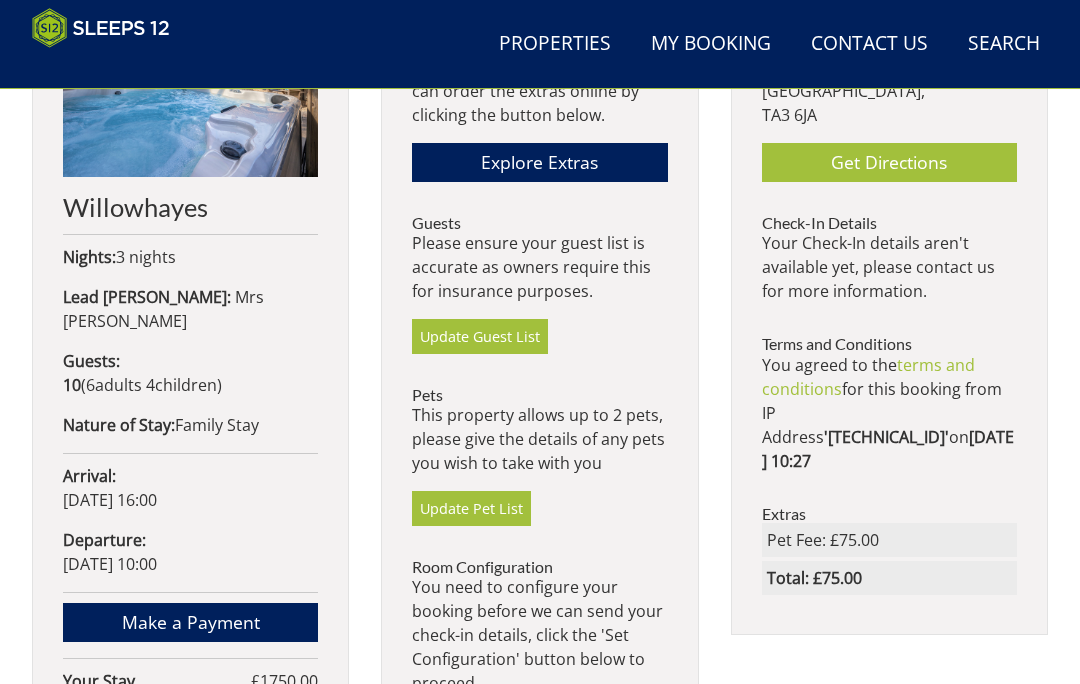 scroll, scrollTop: 888, scrollLeft: 0, axis: vertical 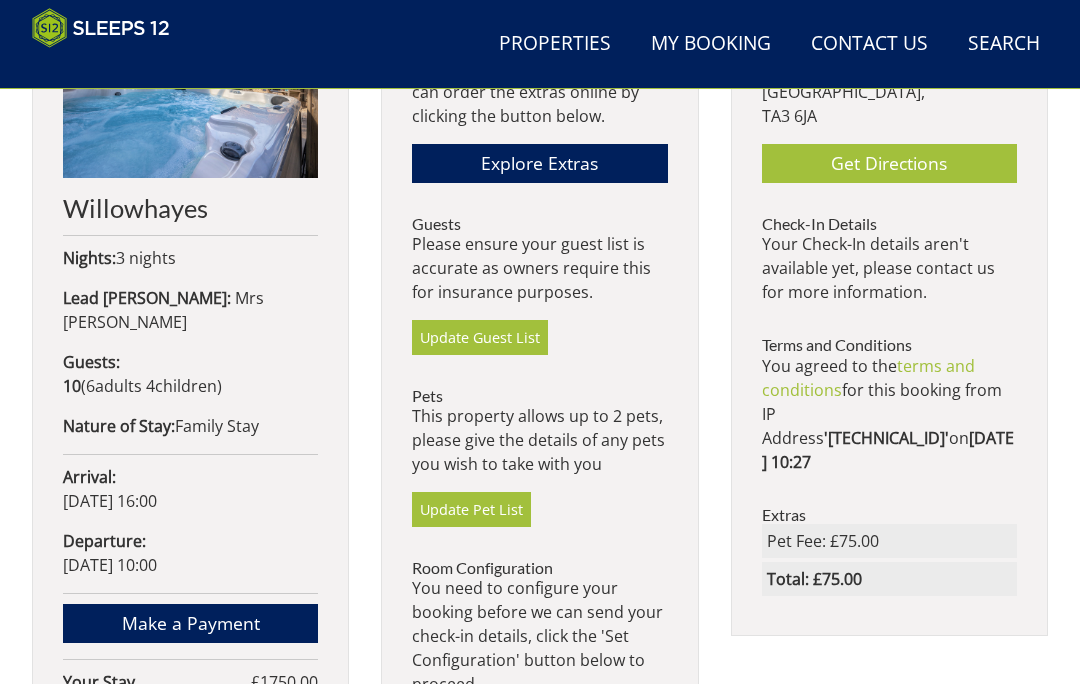 click on "Mrs David Hicks" at bounding box center (163, 310) 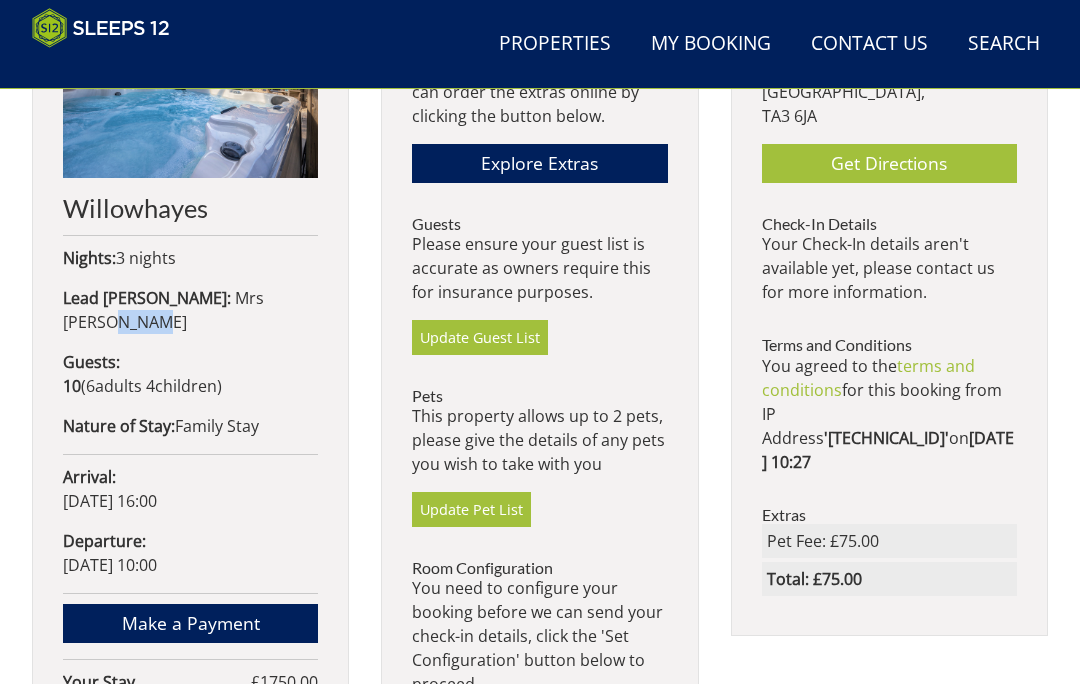 click on "Mrs David Hicks" at bounding box center [163, 310] 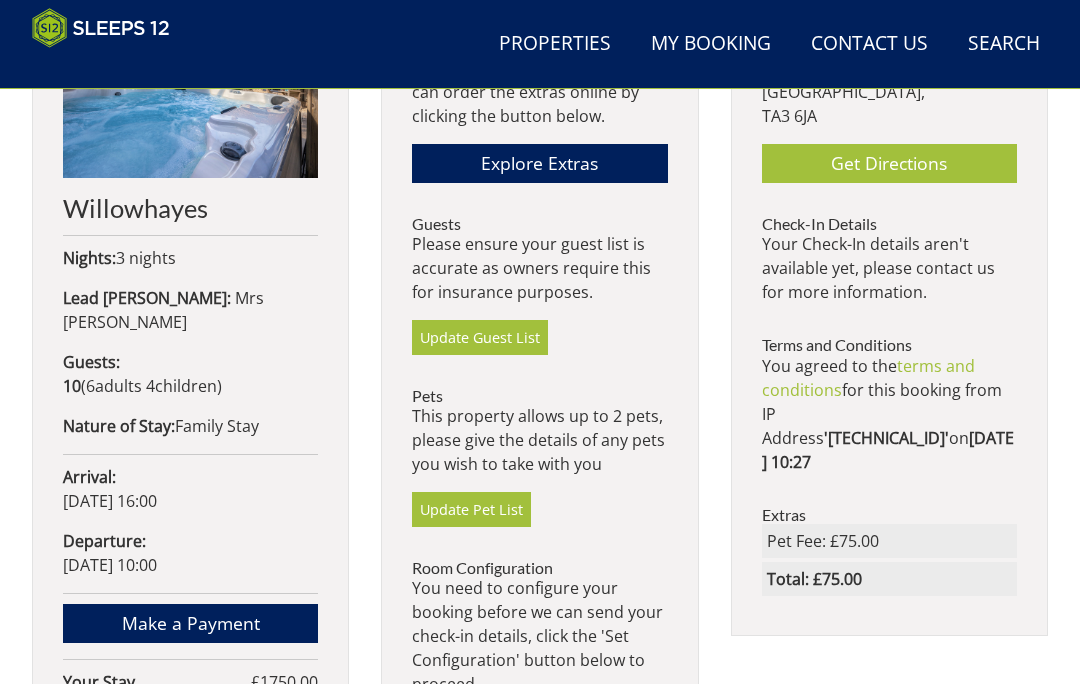 click on "Mrs David Hicks" at bounding box center [163, 310] 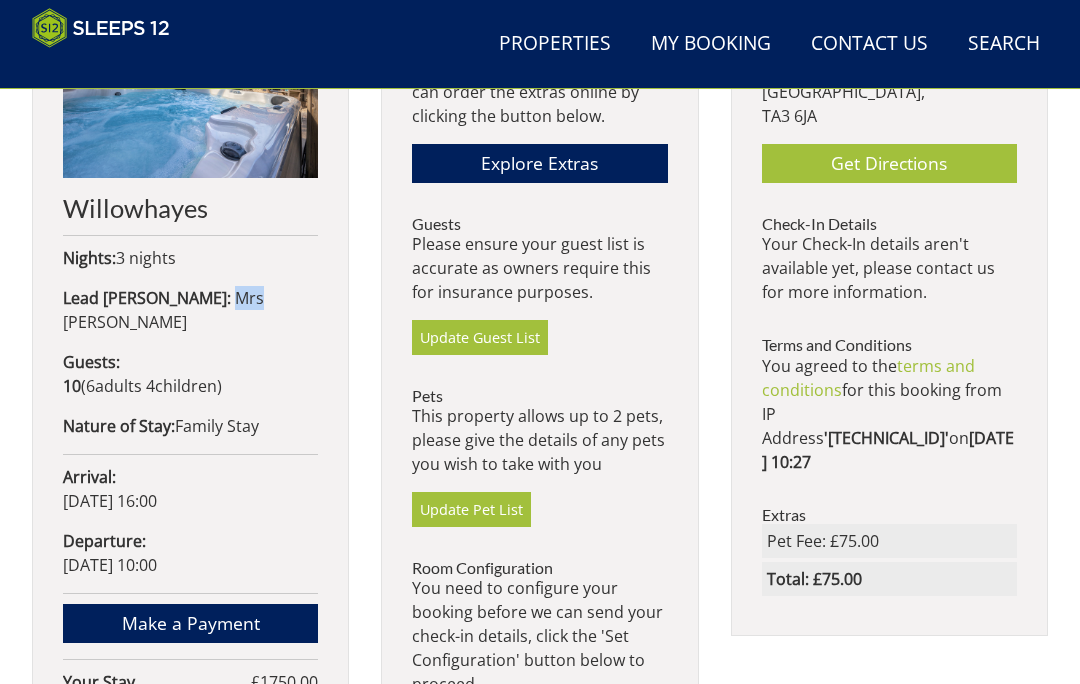 scroll, scrollTop: 888, scrollLeft: 0, axis: vertical 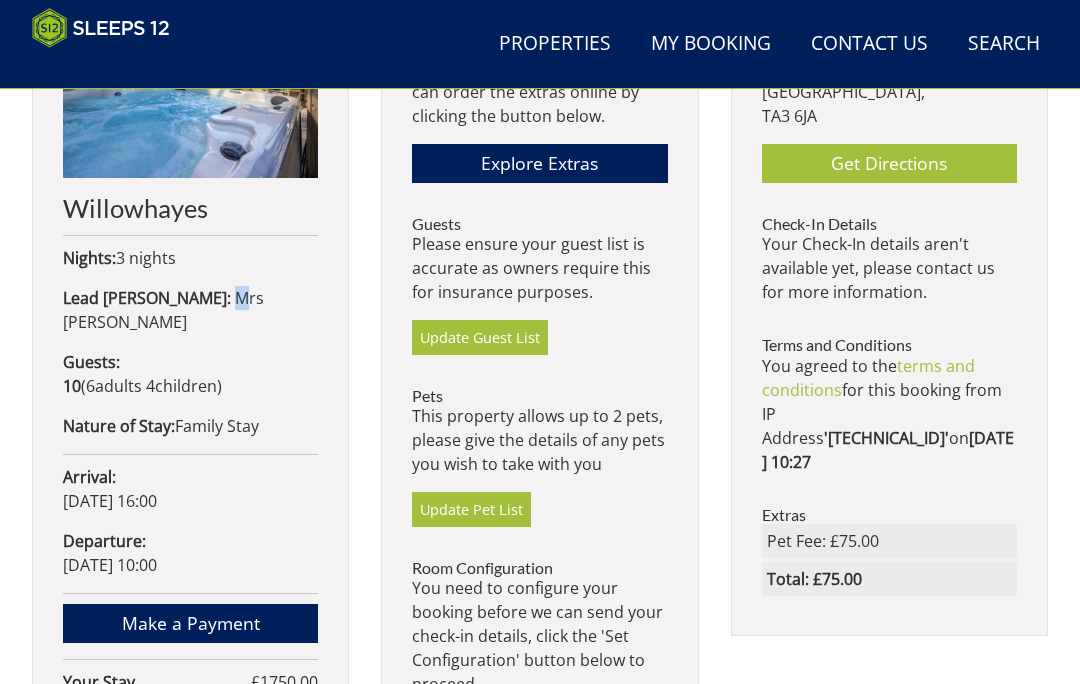 click on "Willowhayes
Nights:  3 nights
Lead Booker:   Mrs David Hicks
Guests:
10  ( 6  adult s   4  child ren   0  infant s )
Nature of Stay:  Family Stay
Arrival:
Friday 12/12/2025 16:00
Departure:
Monday 15/12/2025 10:00
Make a Payment
Your Stay £ 1750.00
Extra Guest s  ( 0 ) £ 0.00
Extras £ 0.00
Pet Fee (1) £ 75.00
Refund Protection £ 0.00
Booking Fee £ 50.00
Total £ 1875.00
Amount Due Today £ 400.00
Remaining balance £ 1475.00 Due Friday 19/09/2025
Security Deposit £ 500.00 Due Friday 05/12/2025" at bounding box center [190, 476] 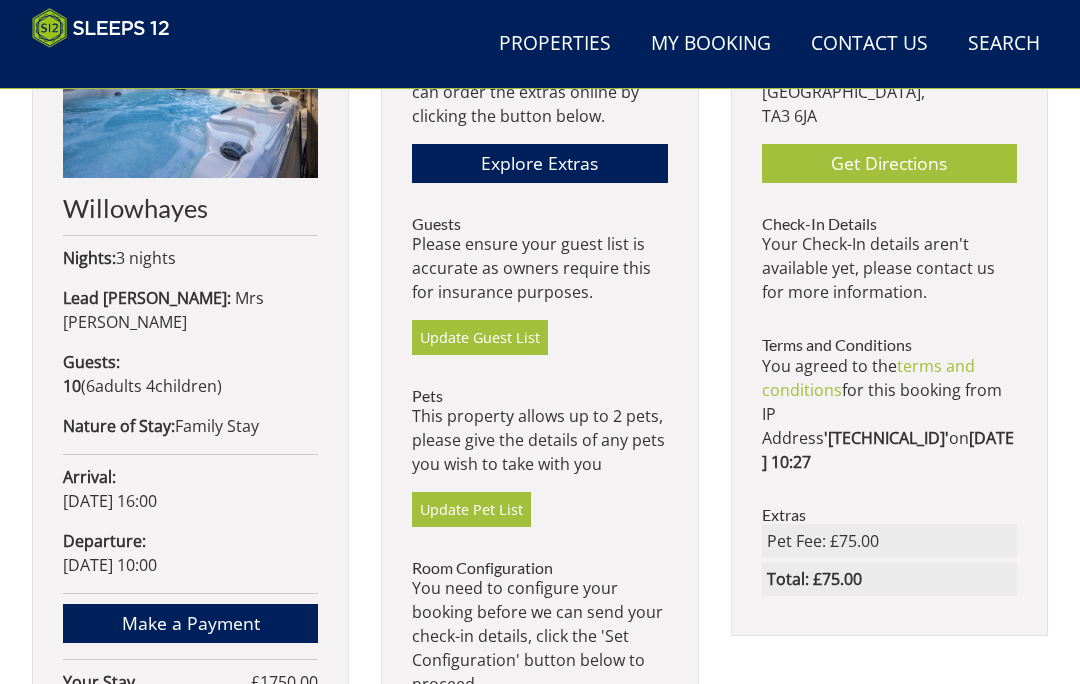 click on "Mrs David Hicks" at bounding box center (163, 310) 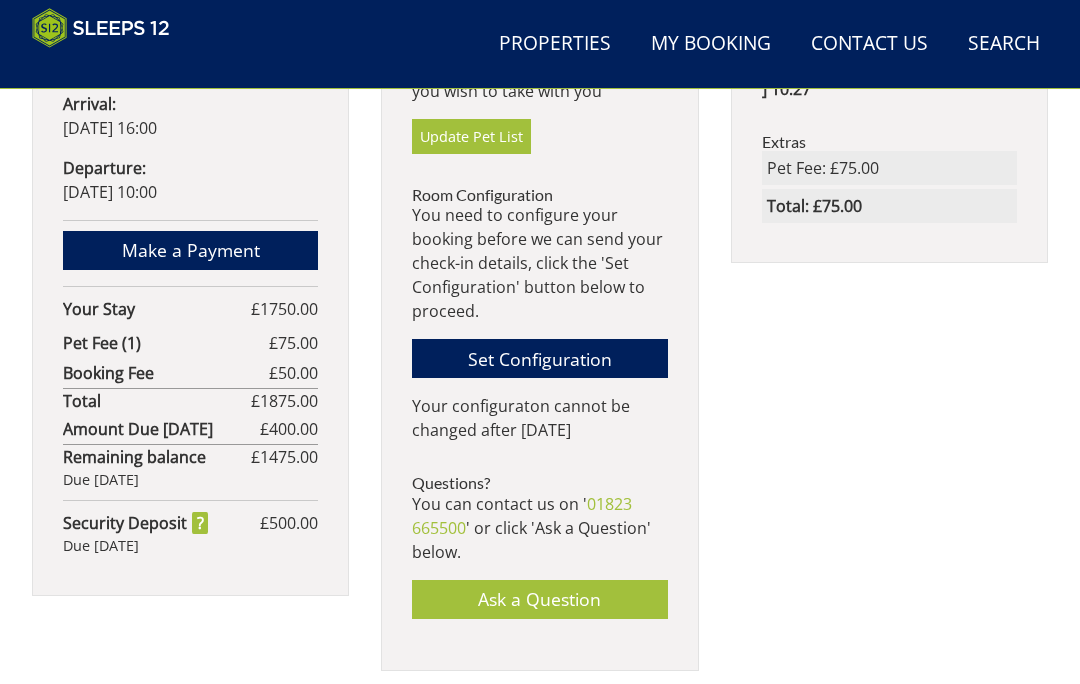 scroll, scrollTop: 1261, scrollLeft: 0, axis: vertical 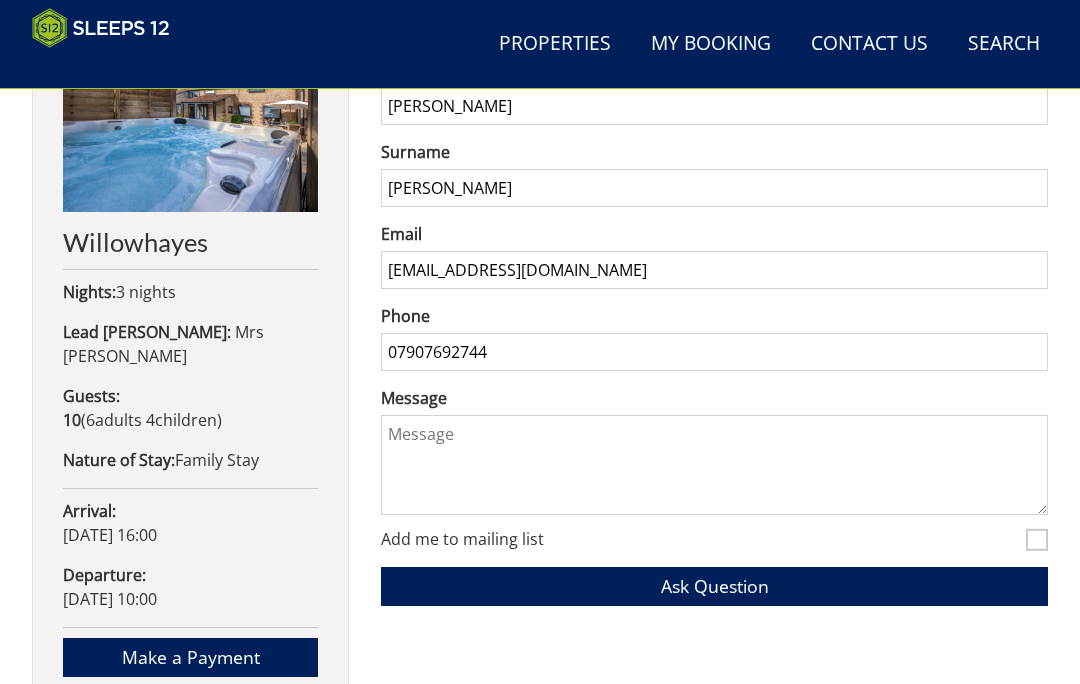click on "Message" at bounding box center (714, 465) 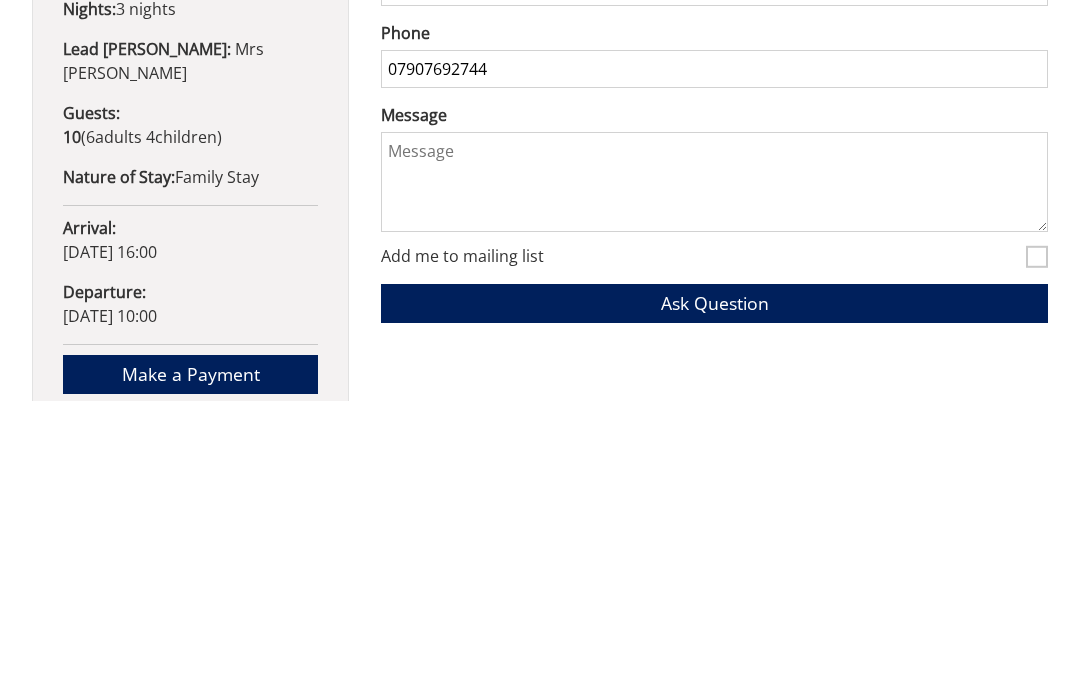 type on "M" 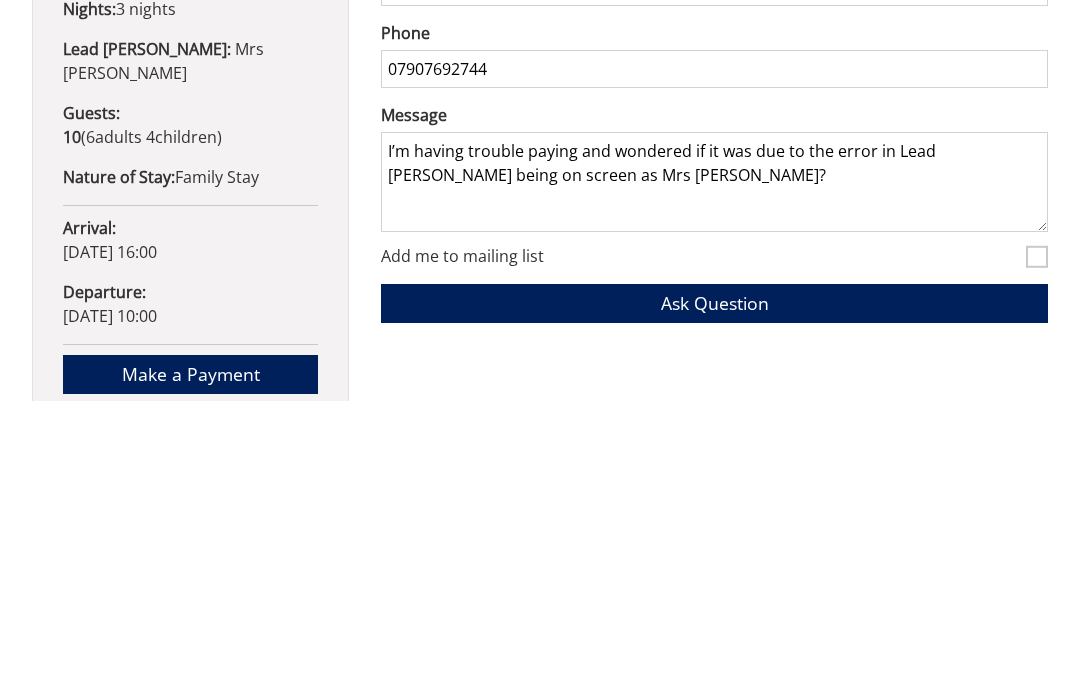 click on "I’m having trouble paying and wondered if it was due to the error in Lead Booker being on screen as Mrs David Hicks?" at bounding box center [714, 466] 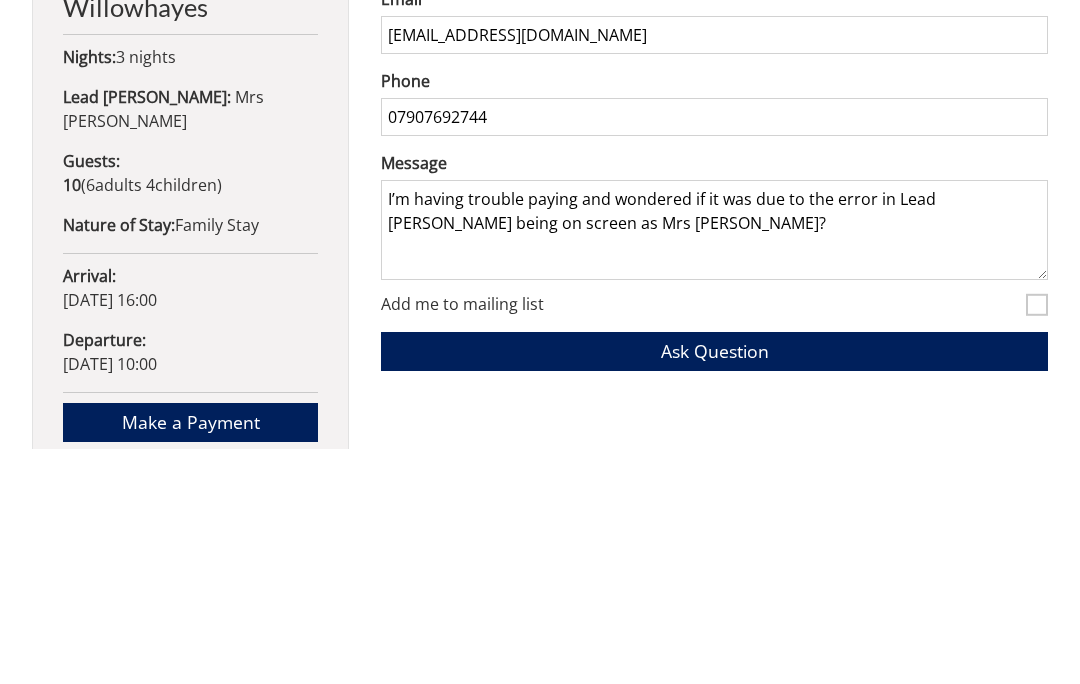click on "I’m having trouble paying and wondered if it was due to the error in Lead Booker being on screen as Mrs David Hicks?" at bounding box center [714, 466] 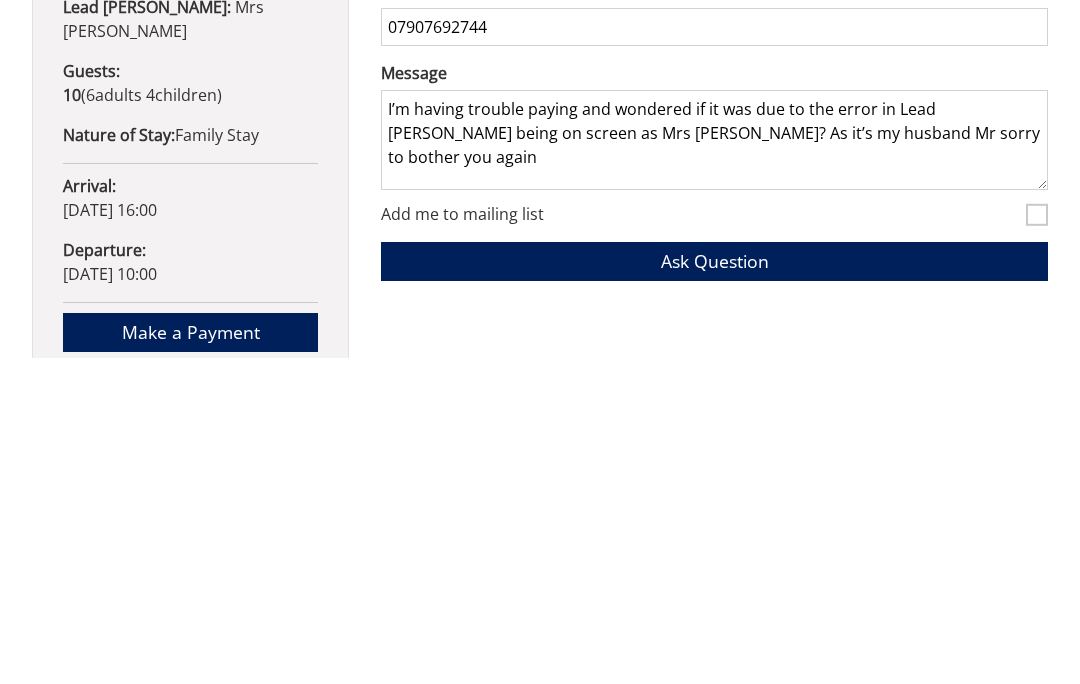 type on "I’m having trouble paying and wondered if it was due to the error in Lead Booker being on screen as Mrs David Hicks? As it’s my husband Mr sorry to bother you again" 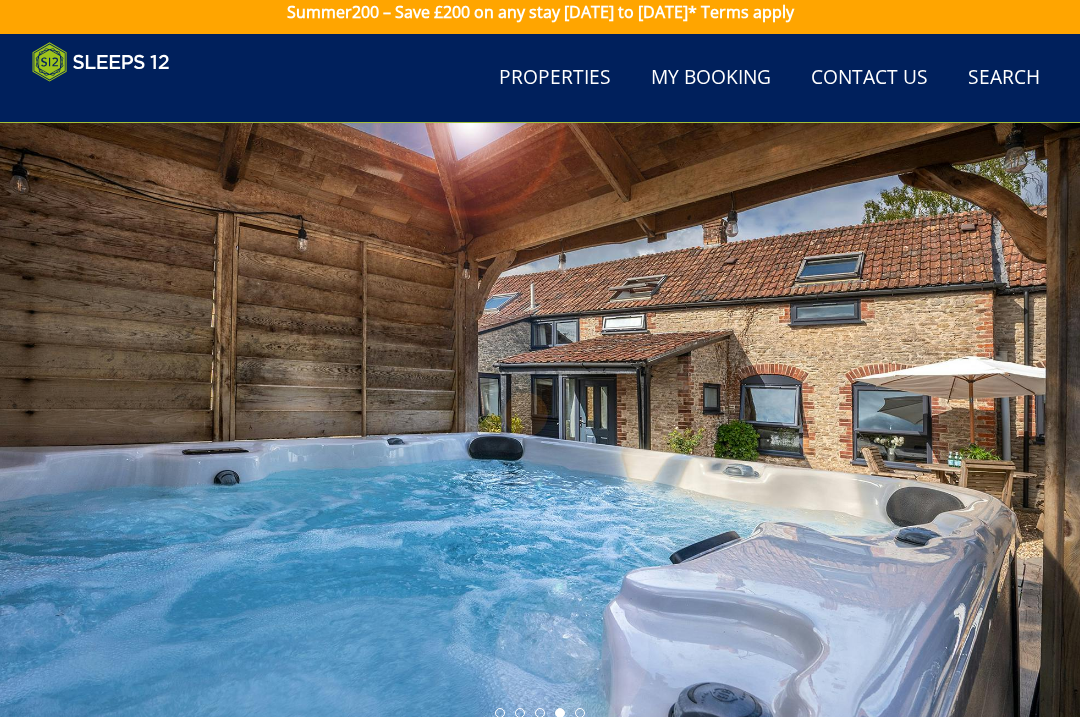 scroll, scrollTop: 0, scrollLeft: 0, axis: both 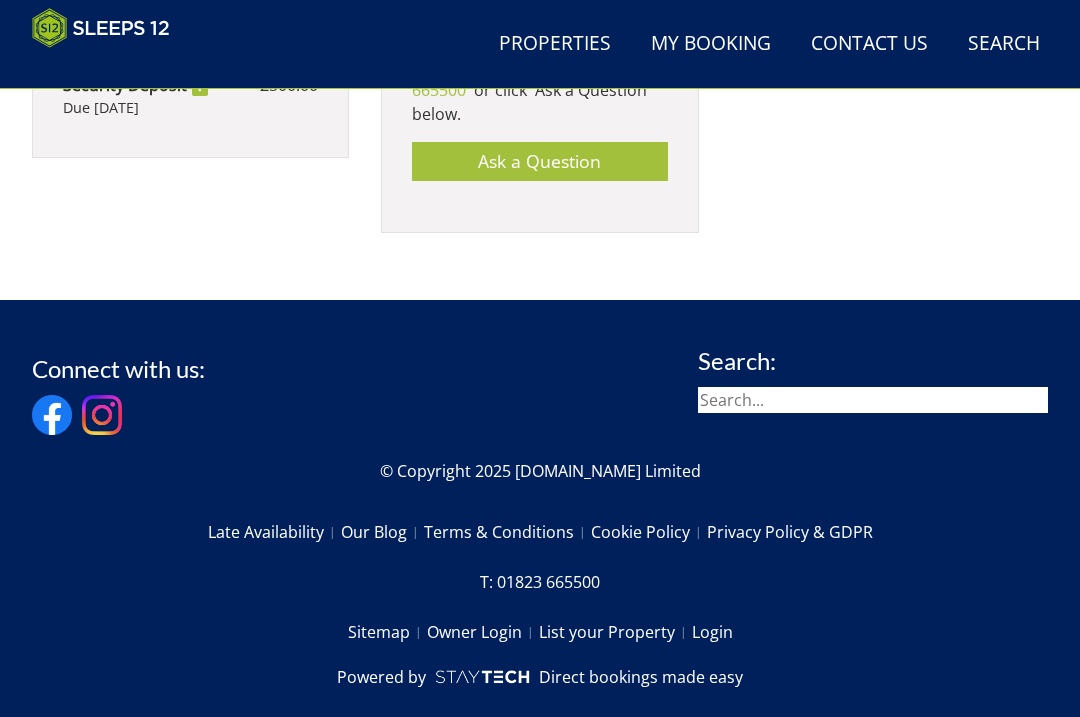 click at bounding box center (873, 400) 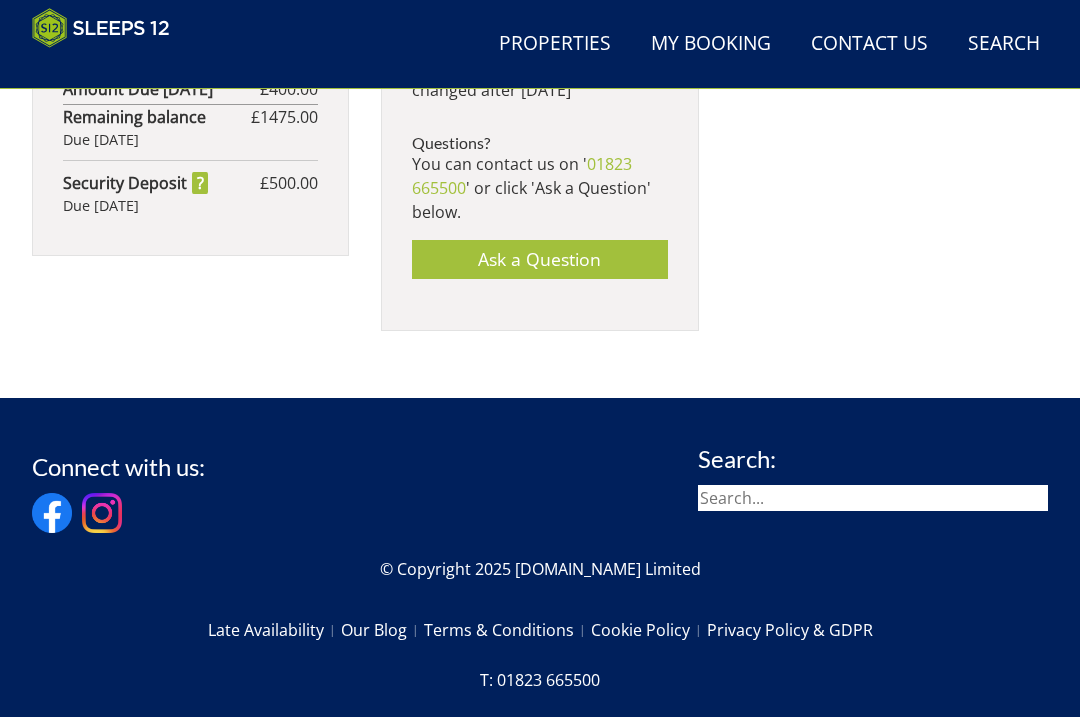 scroll, scrollTop: 1596, scrollLeft: 0, axis: vertical 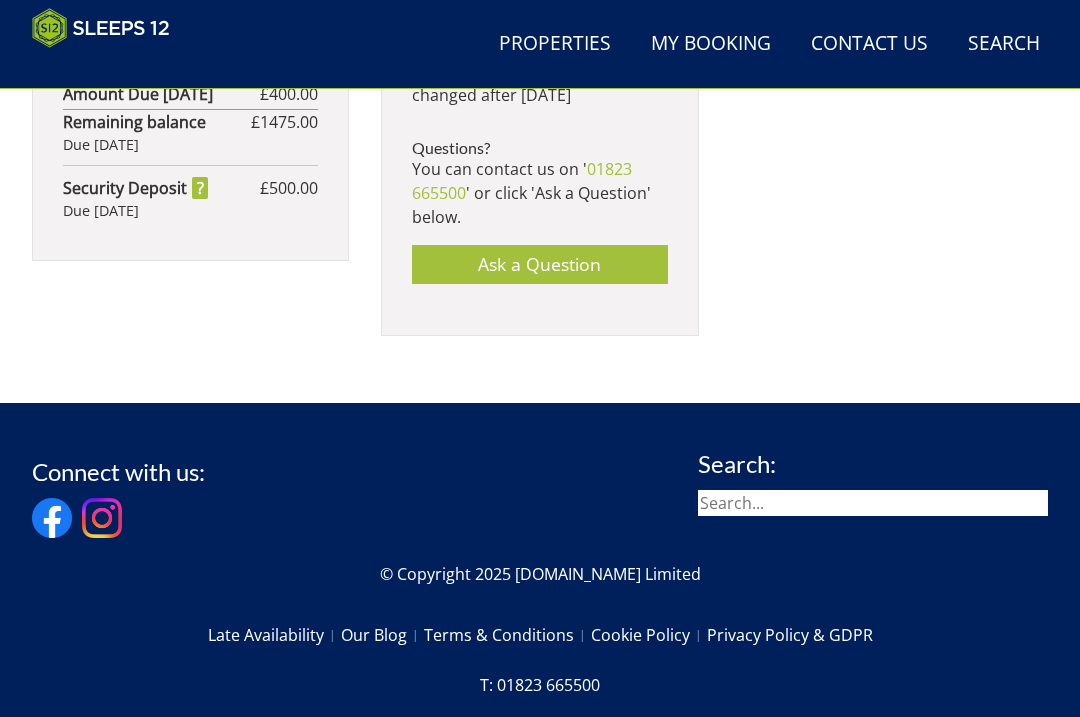 click on "Ask a Question" at bounding box center [539, 264] 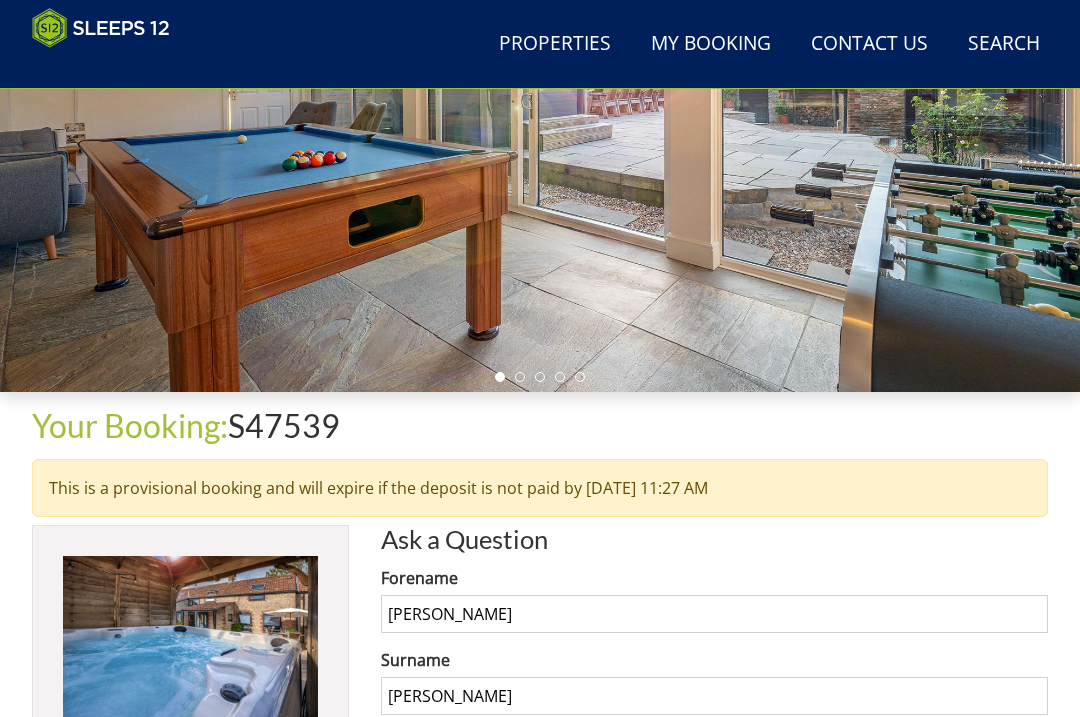 scroll, scrollTop: 344, scrollLeft: 0, axis: vertical 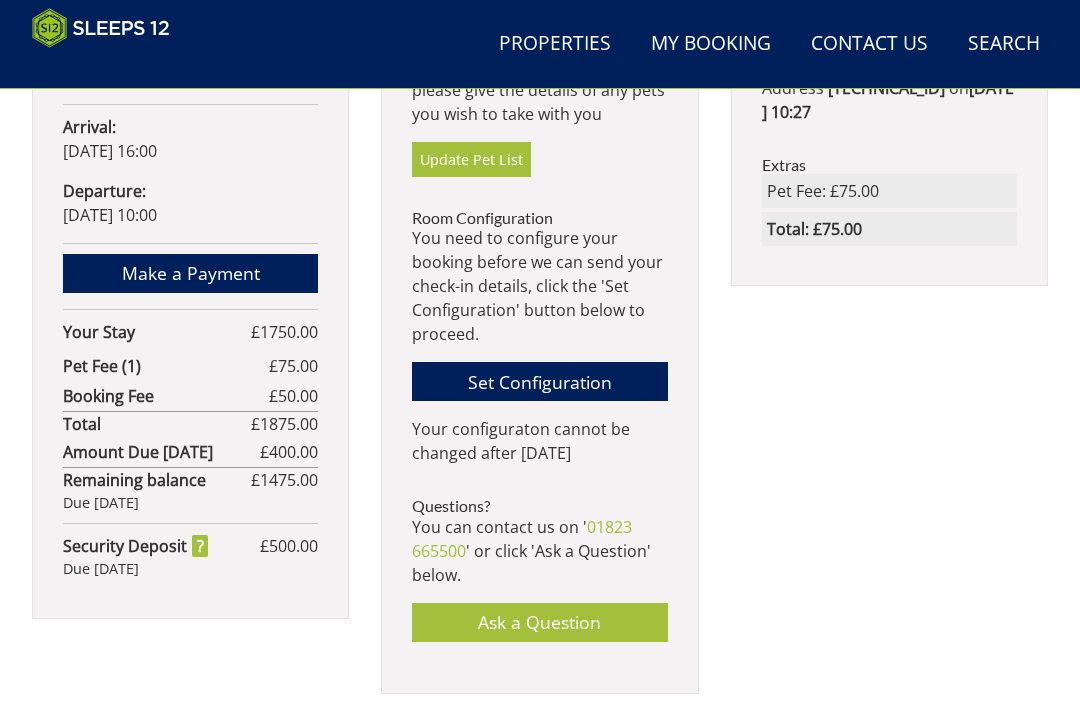 click on "Ask a Question" at bounding box center (539, 622) 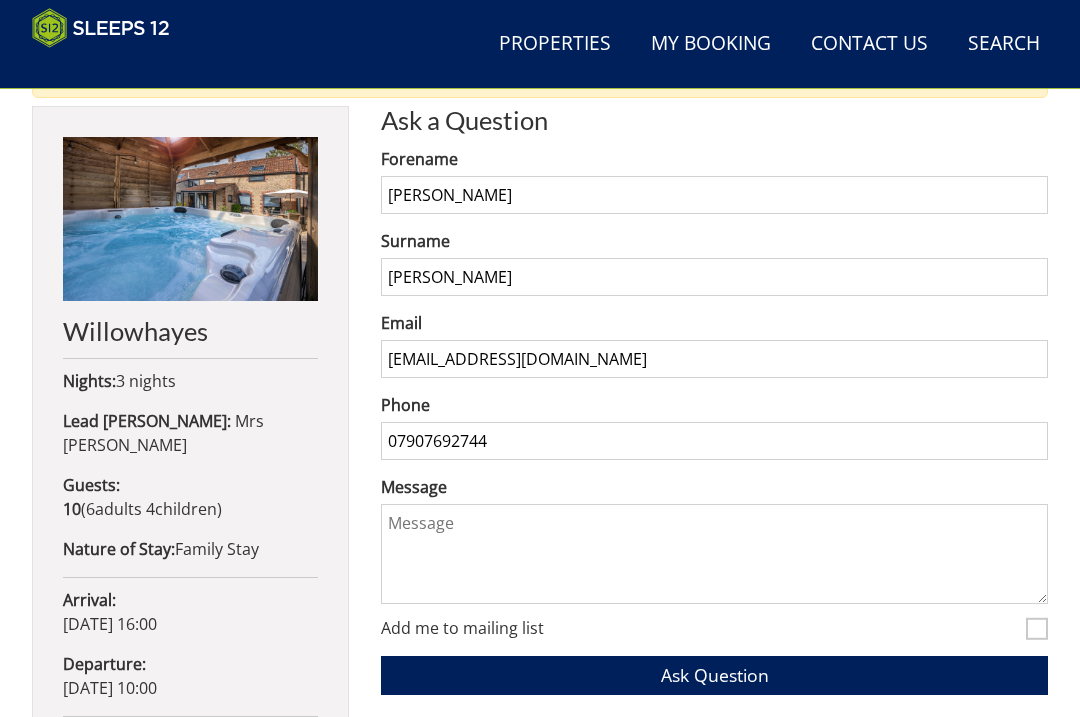 scroll, scrollTop: 763, scrollLeft: 0, axis: vertical 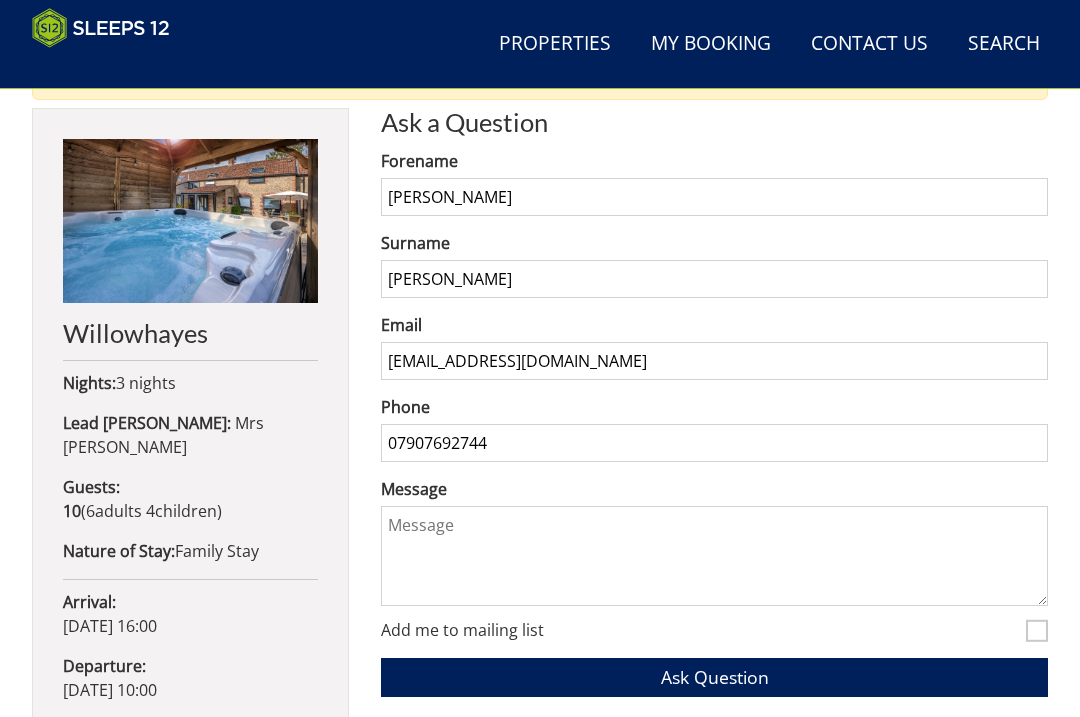 click on "Message" at bounding box center [714, 556] 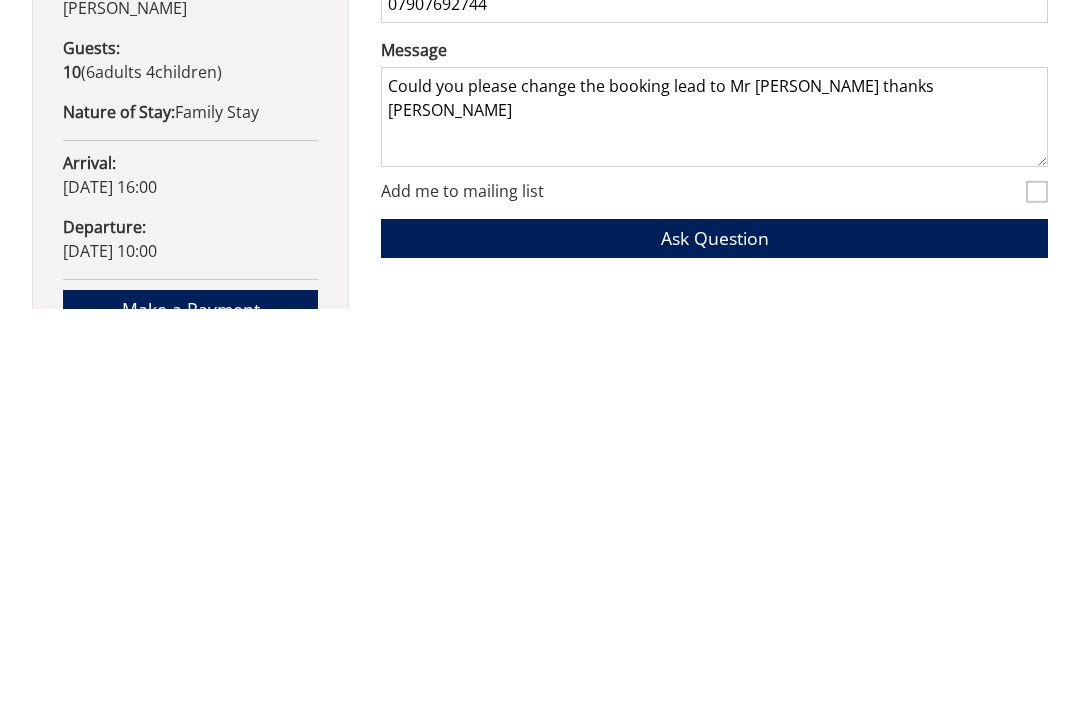 scroll, scrollTop: 796, scrollLeft: 0, axis: vertical 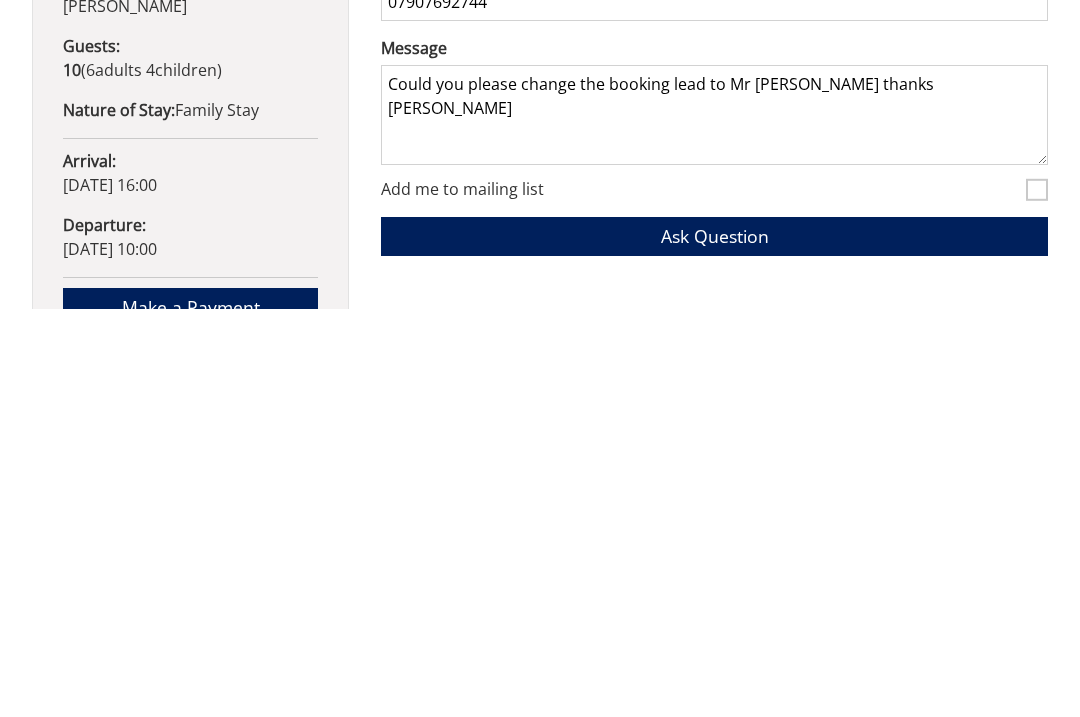 type on "Could you please change the booking lead to Mr David Hicks thanks Jane" 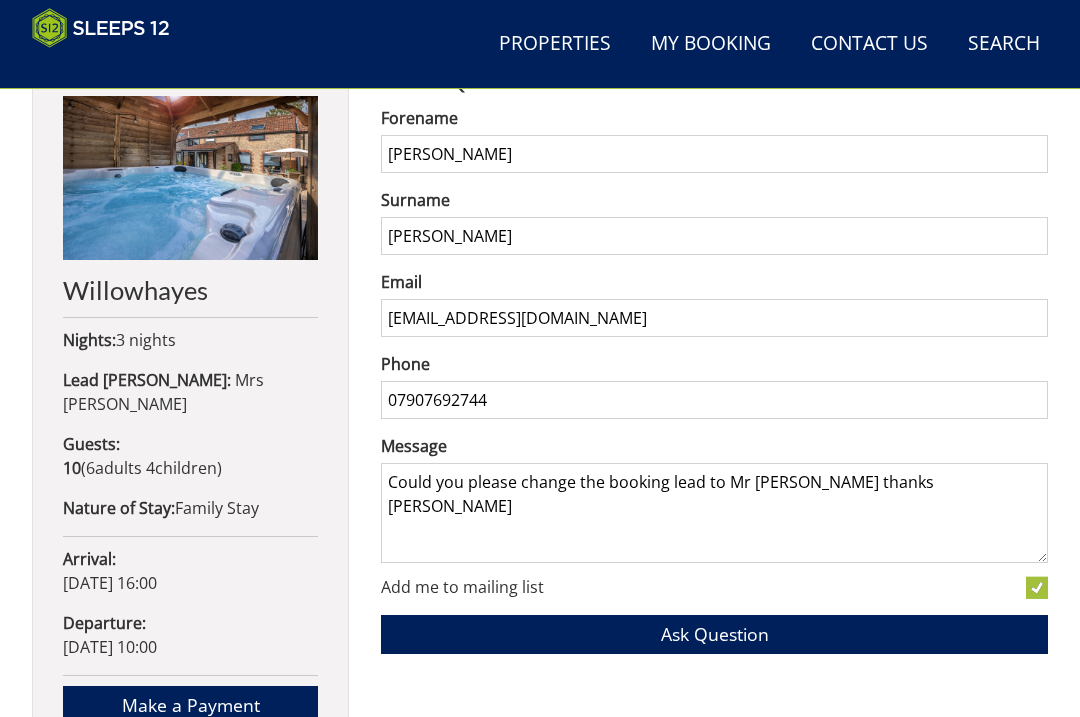 scroll, scrollTop: 859, scrollLeft: 0, axis: vertical 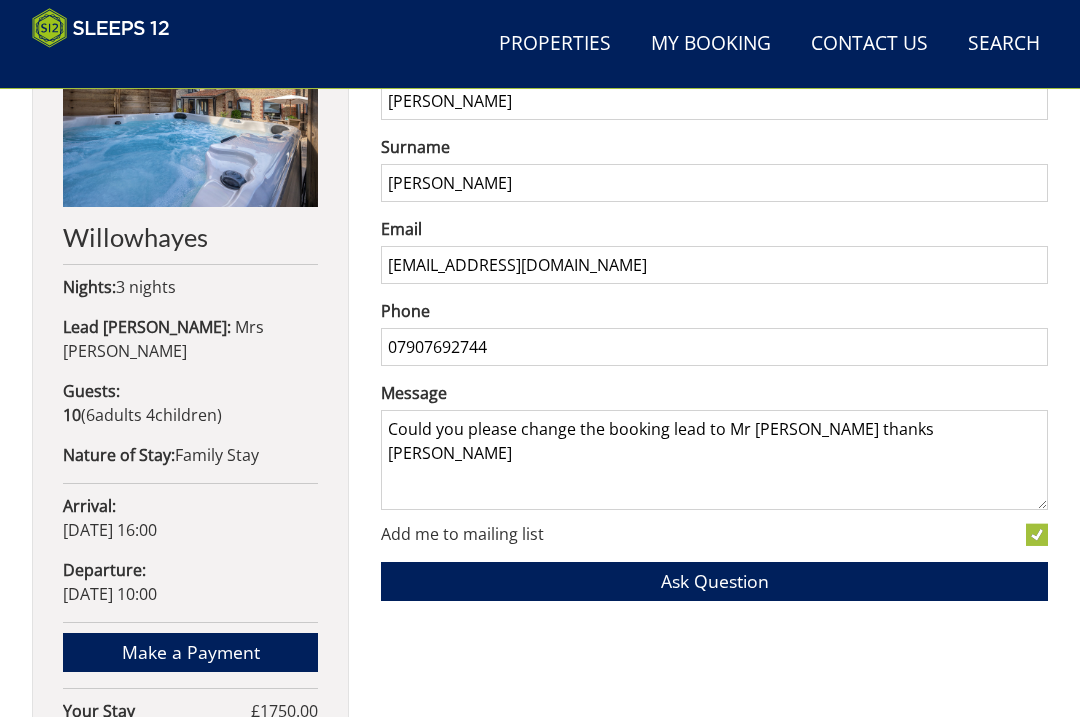 click on "Could you please change the booking lead to Mr David Hicks thanks Jane" at bounding box center [714, 460] 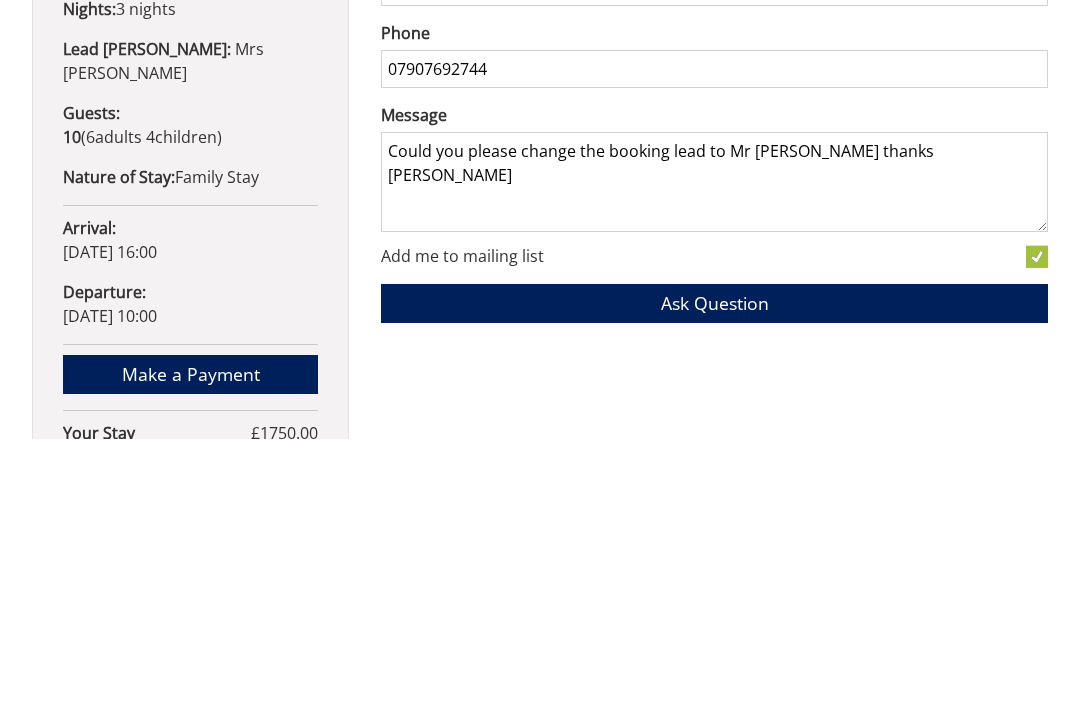 click on "Add me to mailing list" at bounding box center [1037, 535] 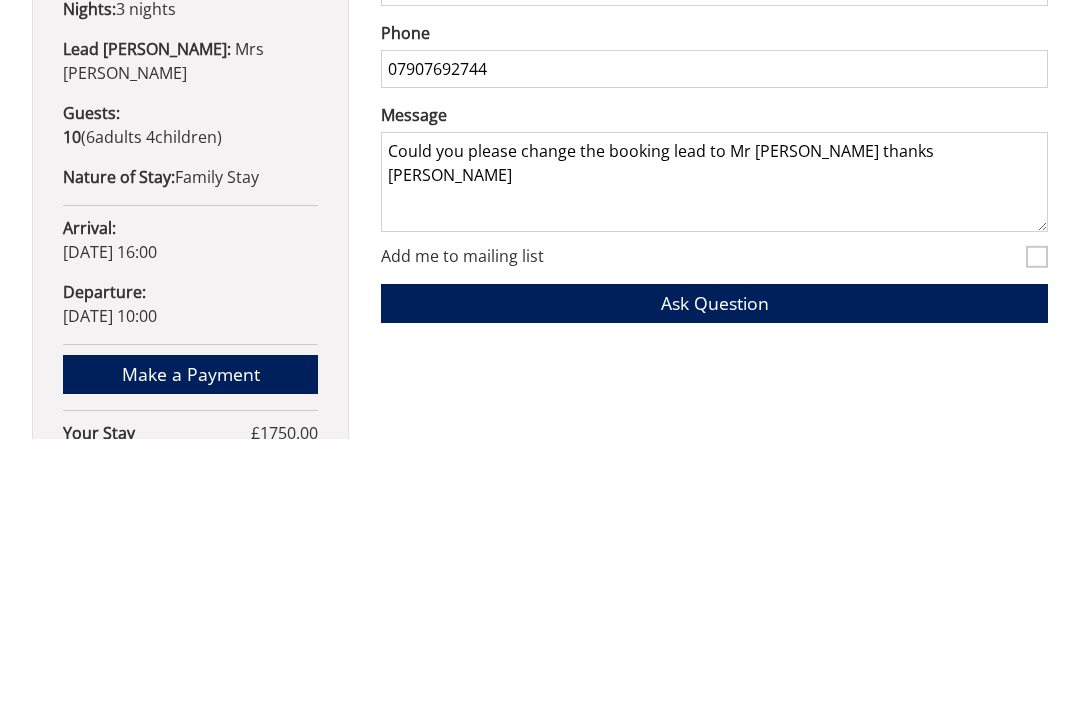 scroll, scrollTop: 1137, scrollLeft: 0, axis: vertical 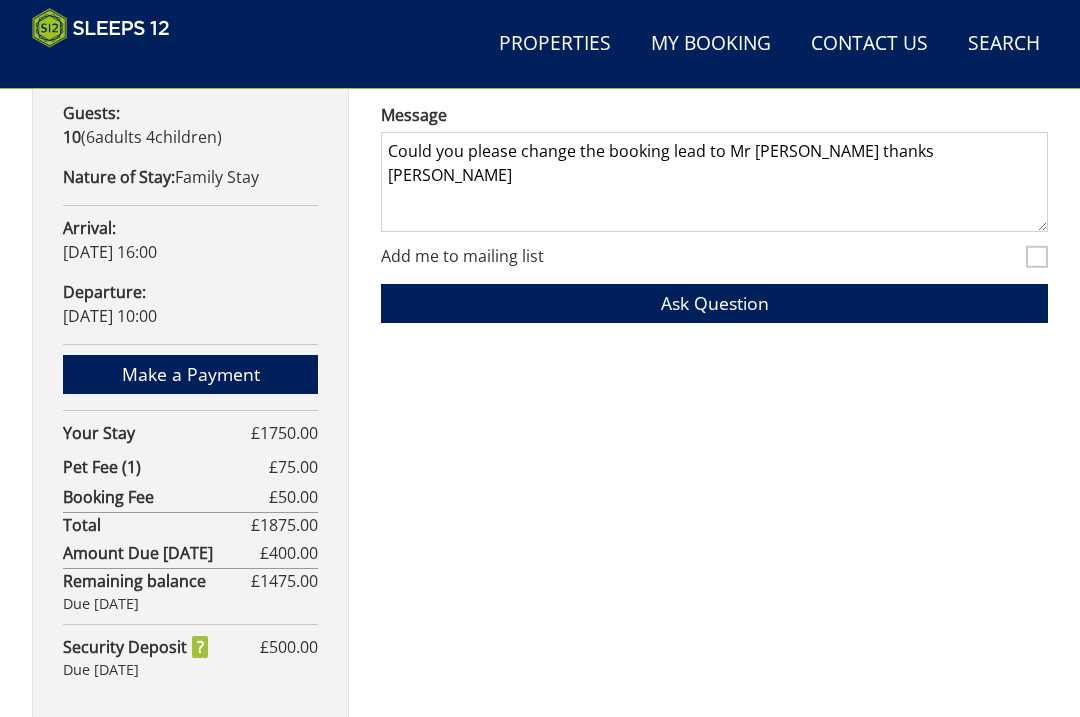click on "Could you please change the booking lead to Mr David Hicks thanks Jane" at bounding box center (714, 182) 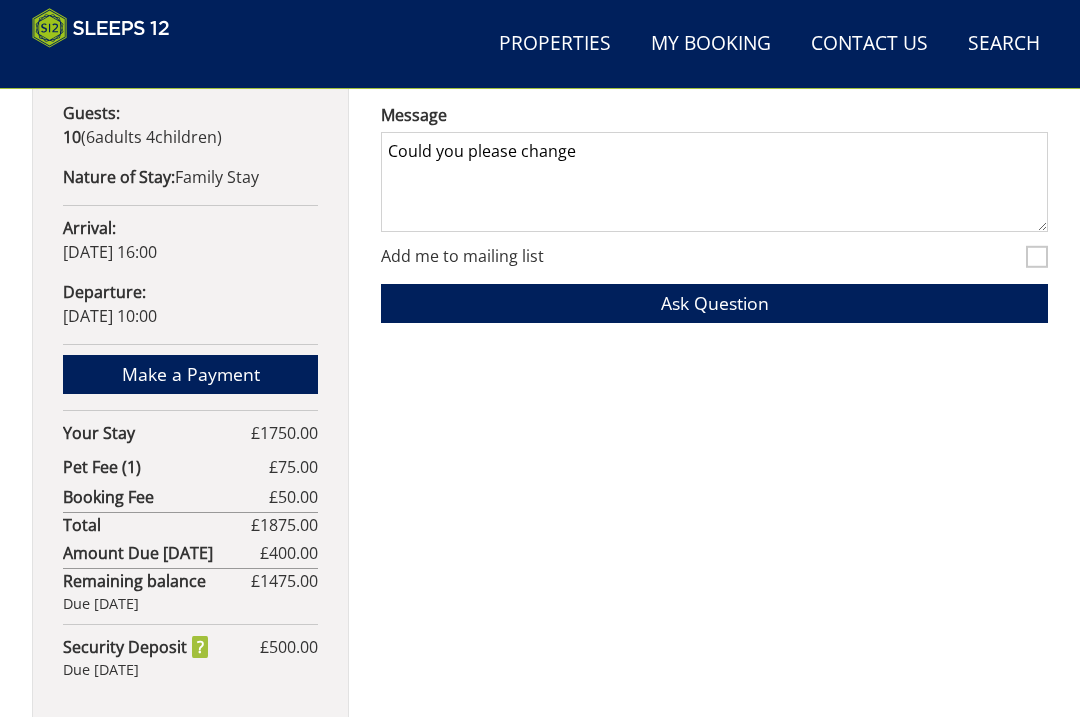 type on "Could you" 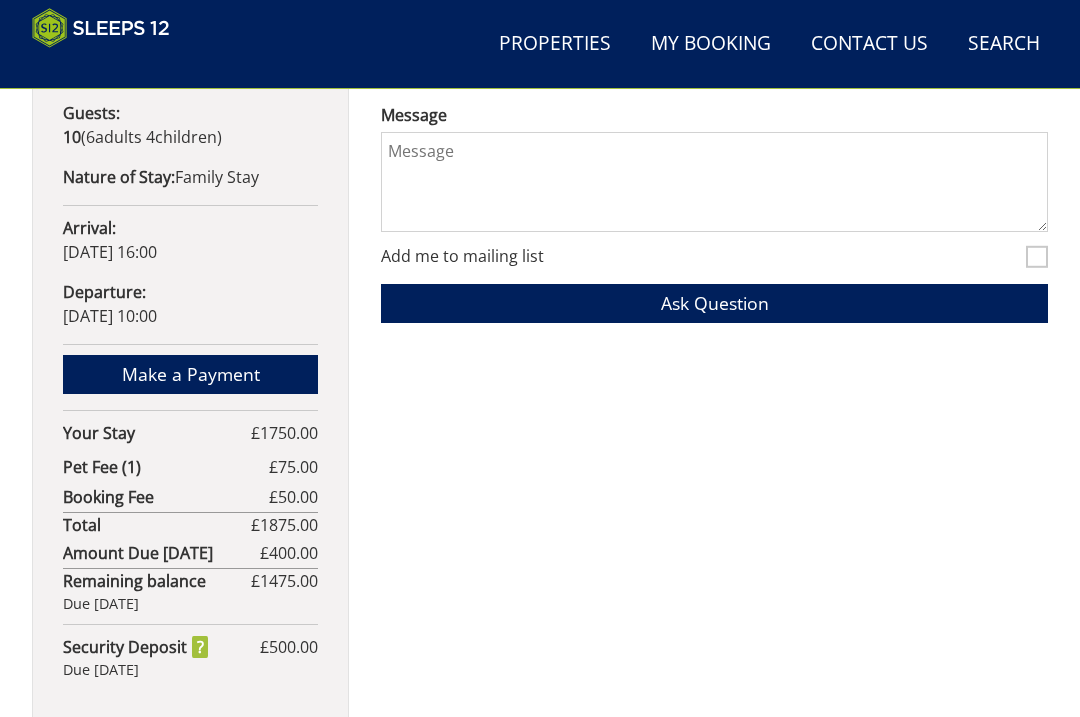 type 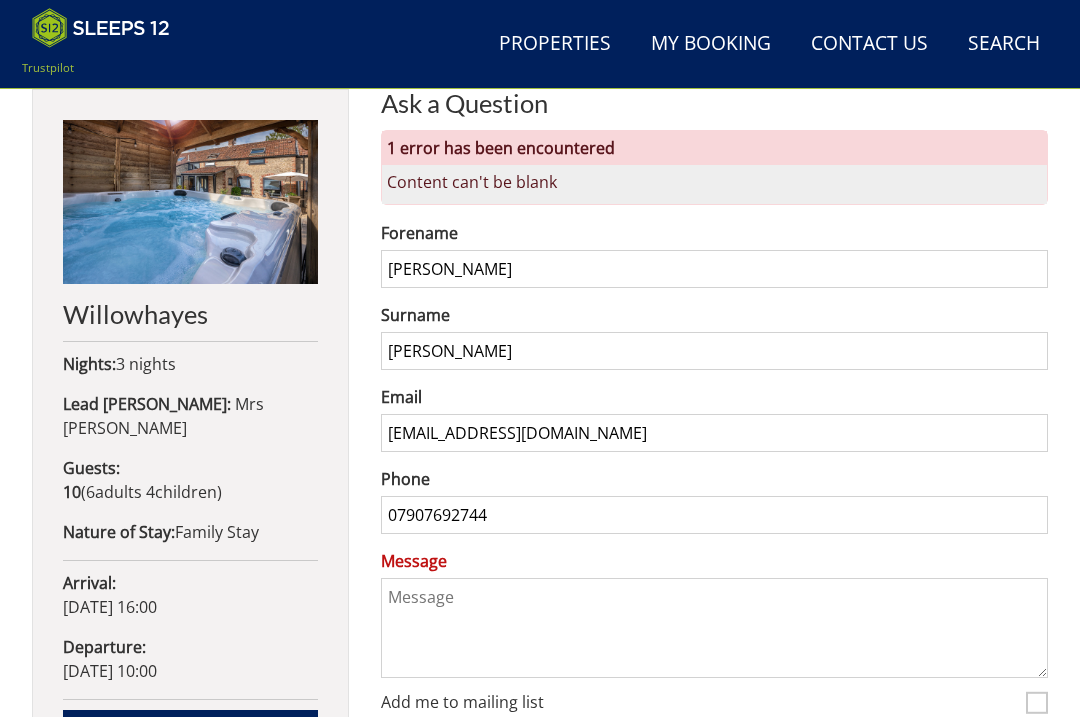 scroll, scrollTop: 784, scrollLeft: 0, axis: vertical 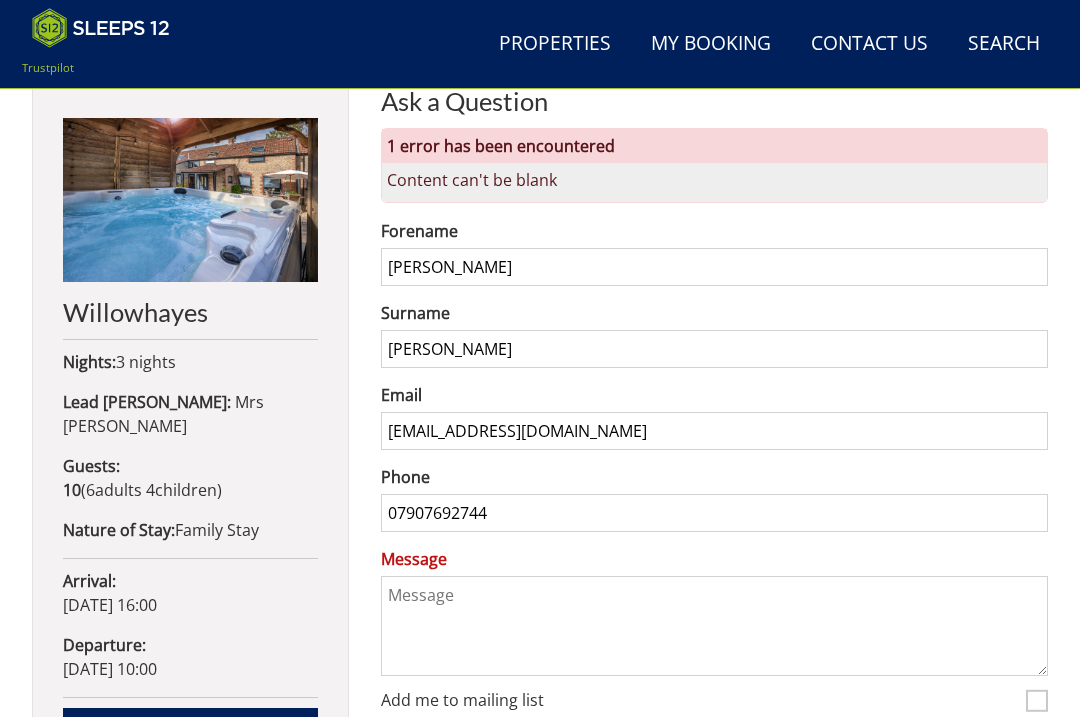 click on "Message" at bounding box center (714, 626) 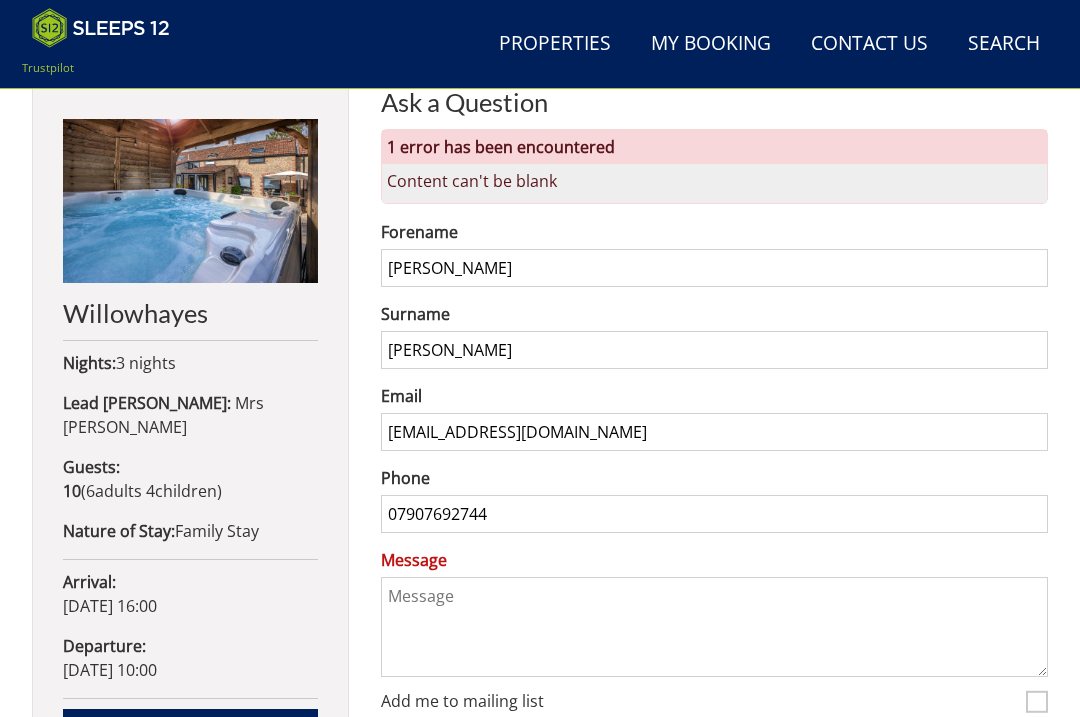 scroll, scrollTop: 820, scrollLeft: 0, axis: vertical 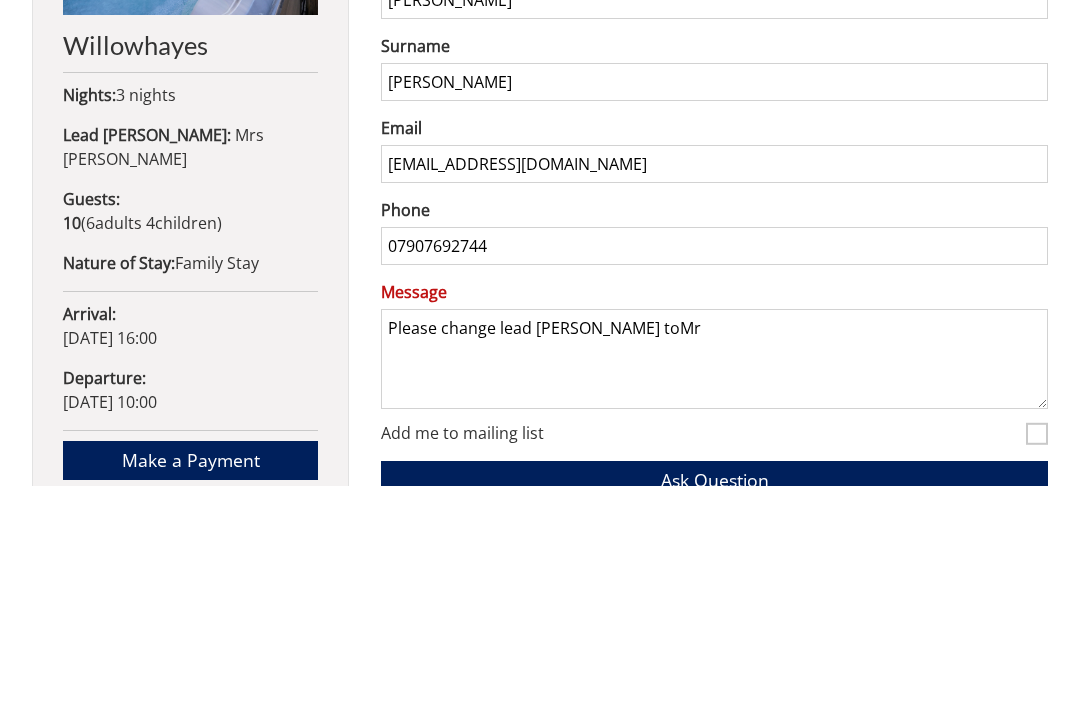 click on "Please change lead booker toMr" at bounding box center [714, 590] 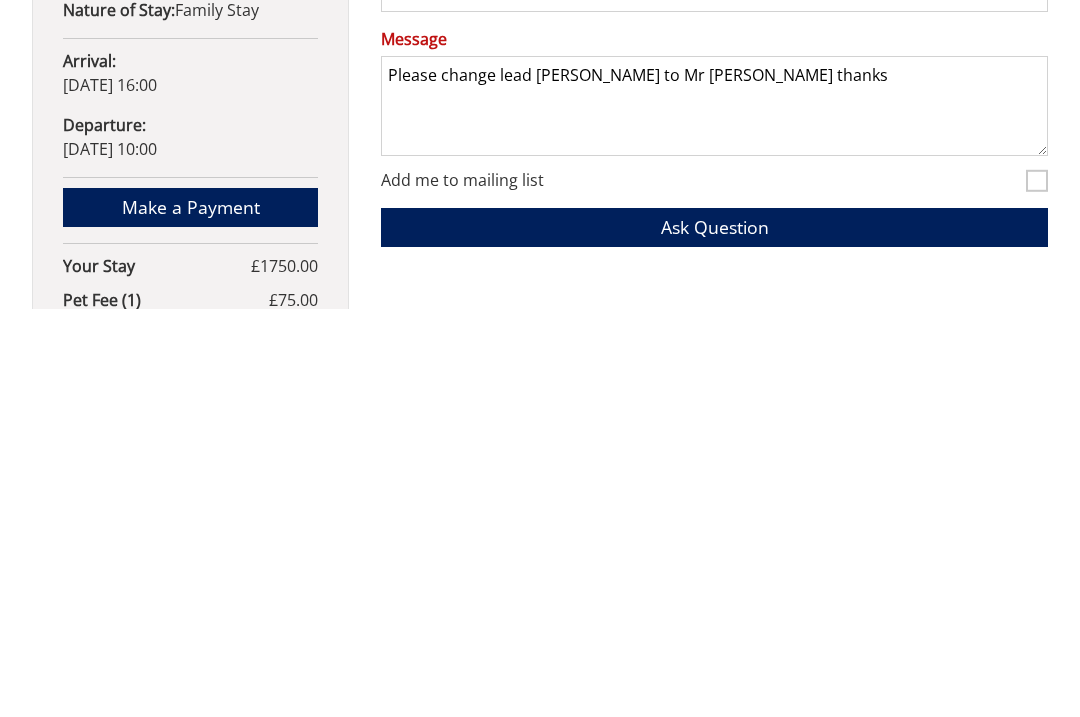 scroll, scrollTop: 900, scrollLeft: 0, axis: vertical 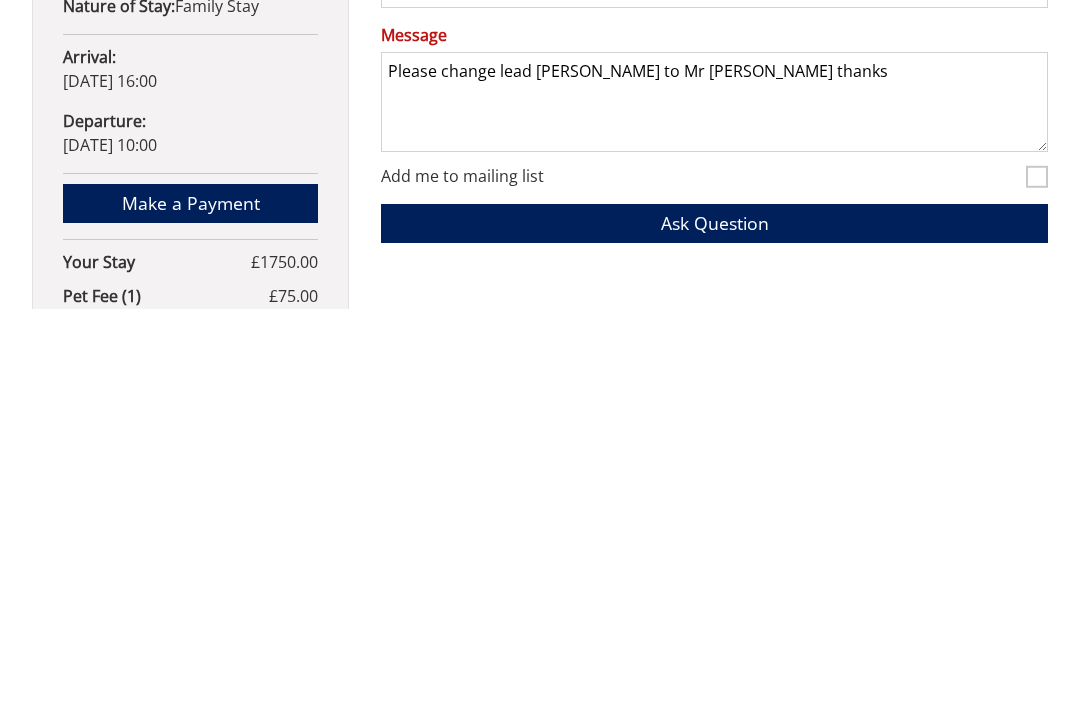 type on "Please change lead booker to Mr David Hicks thanks" 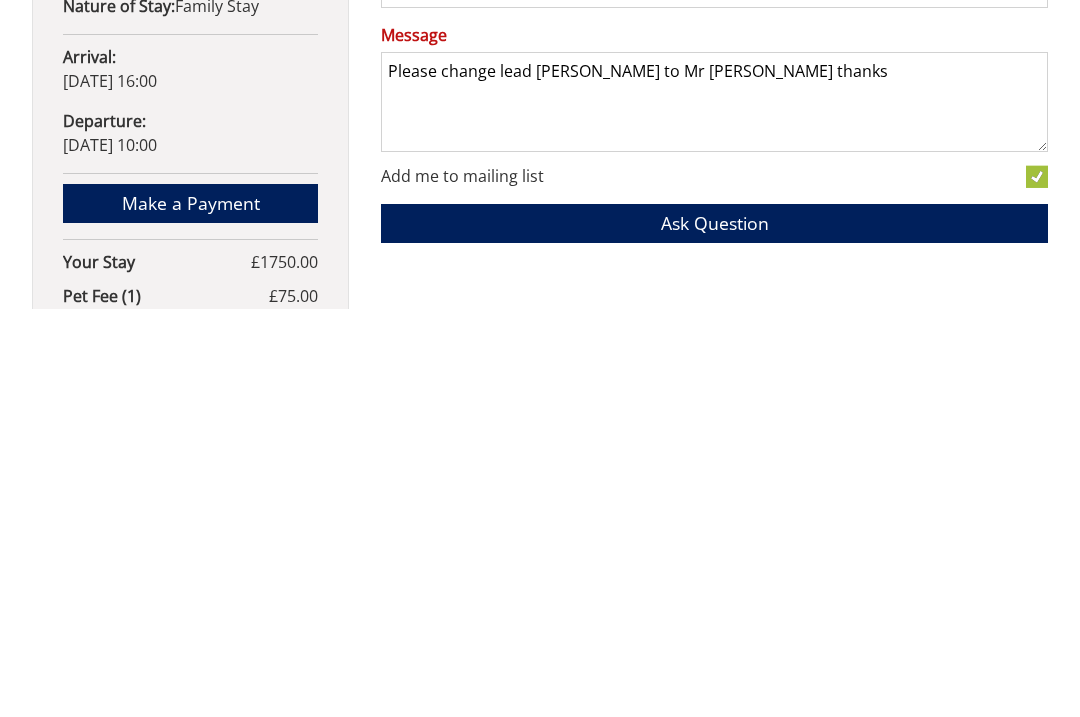 scroll, scrollTop: 1309, scrollLeft: 0, axis: vertical 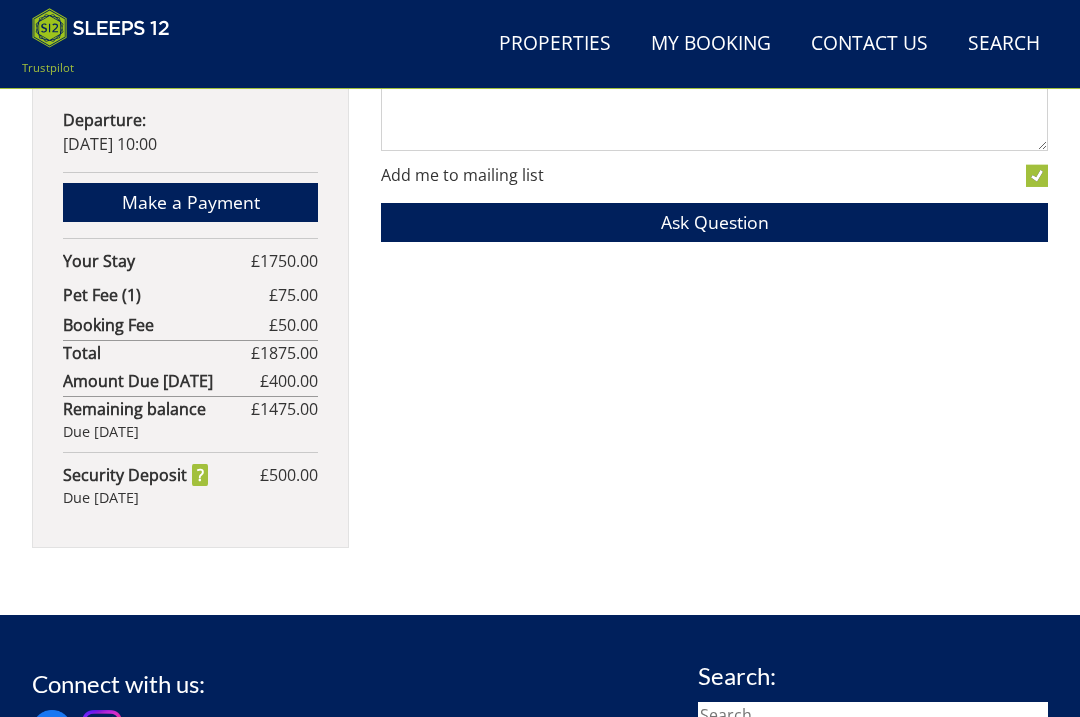 click on "Add me to mailing list" at bounding box center (1037, 176) 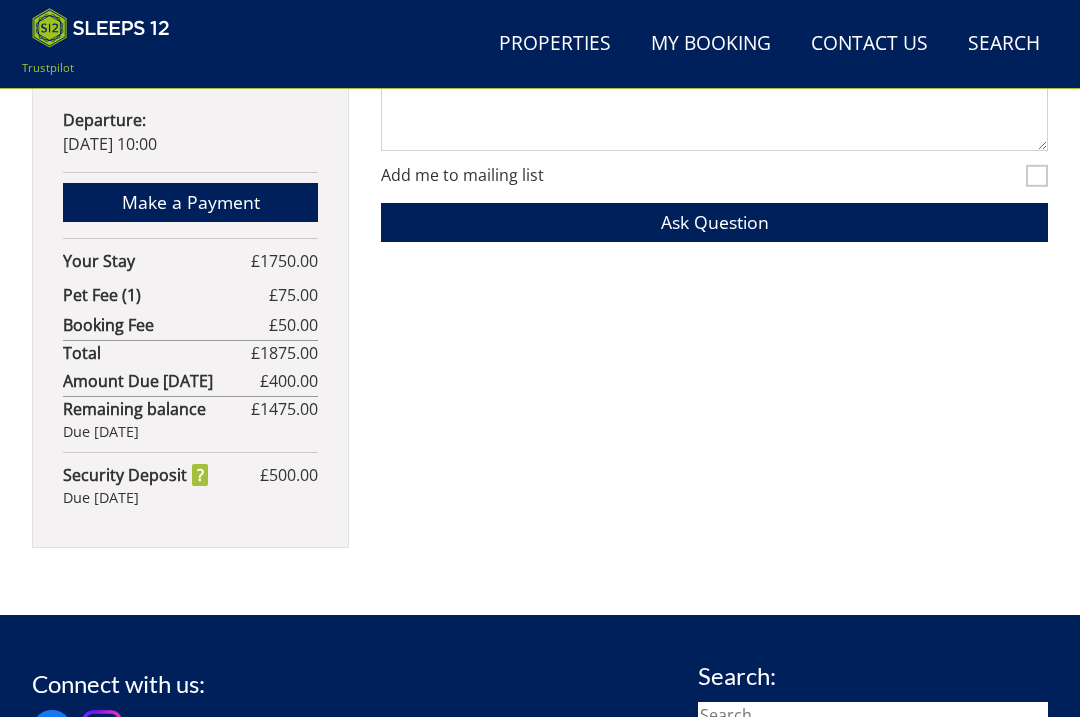click on "Please change lead booker to Mr David Hicks thanks" at bounding box center (714, 101) 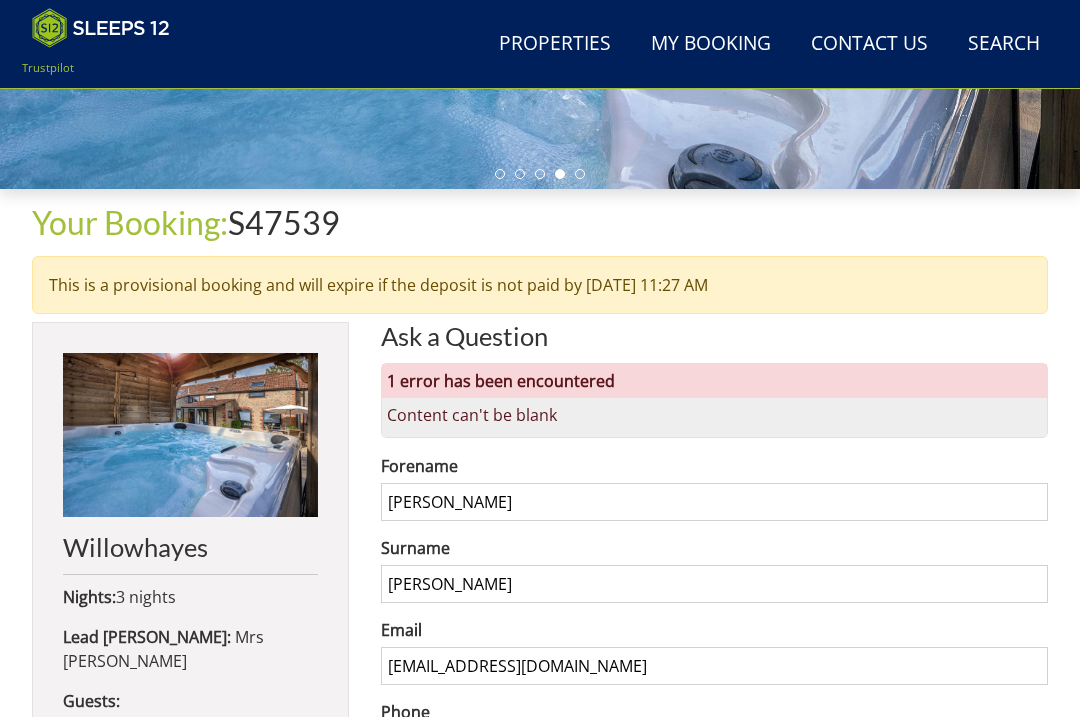 scroll, scrollTop: 548, scrollLeft: 0, axis: vertical 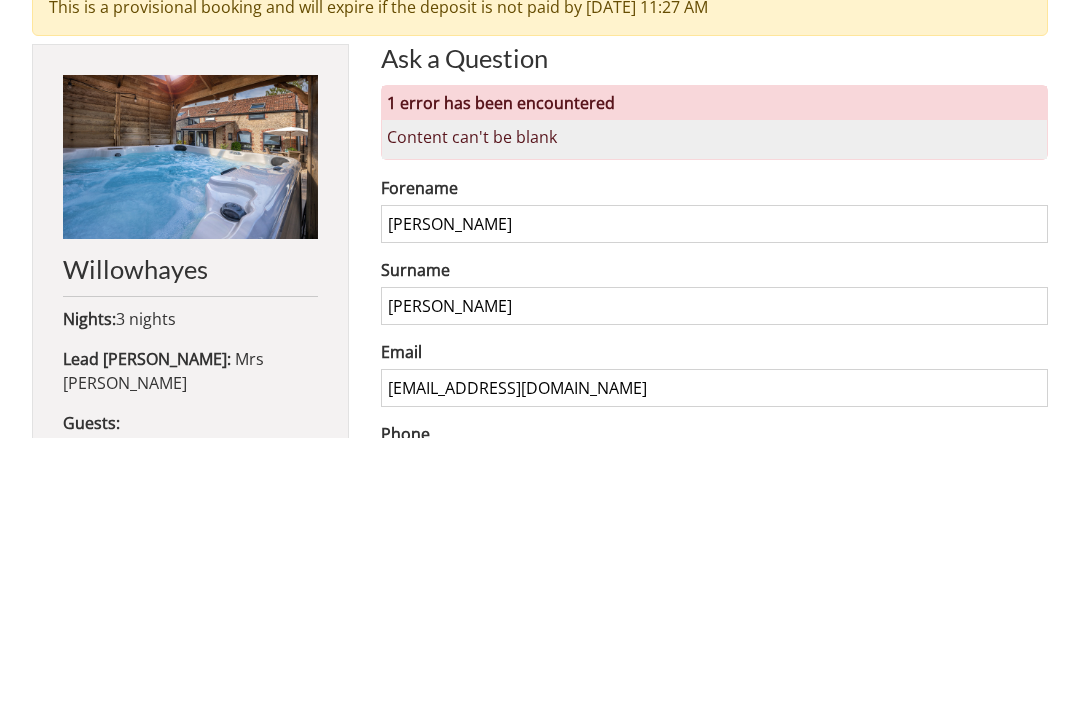 click on "Ask a Question
1 error has been encountered
Content can't be blank
Forename
David
Surname
Hicks
Email
janehicks1954@gmail.com
Phone
07907692744
Message
Please change lead booker to Mr David Hicks thanks
Add me to mailing list
Ask Question" at bounding box center [714, 833] 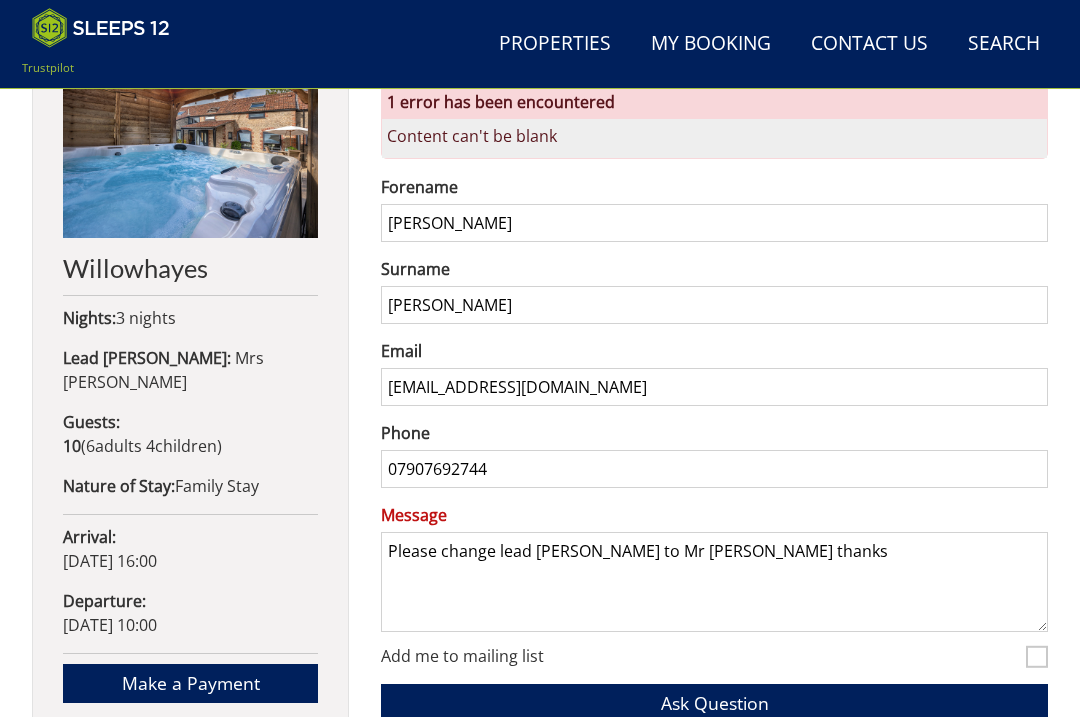 click on "Trustpilot
Search
Menu
Properties
My Booking
Contact Us  01823 665500
Search  Check Availability" at bounding box center (540, 44) 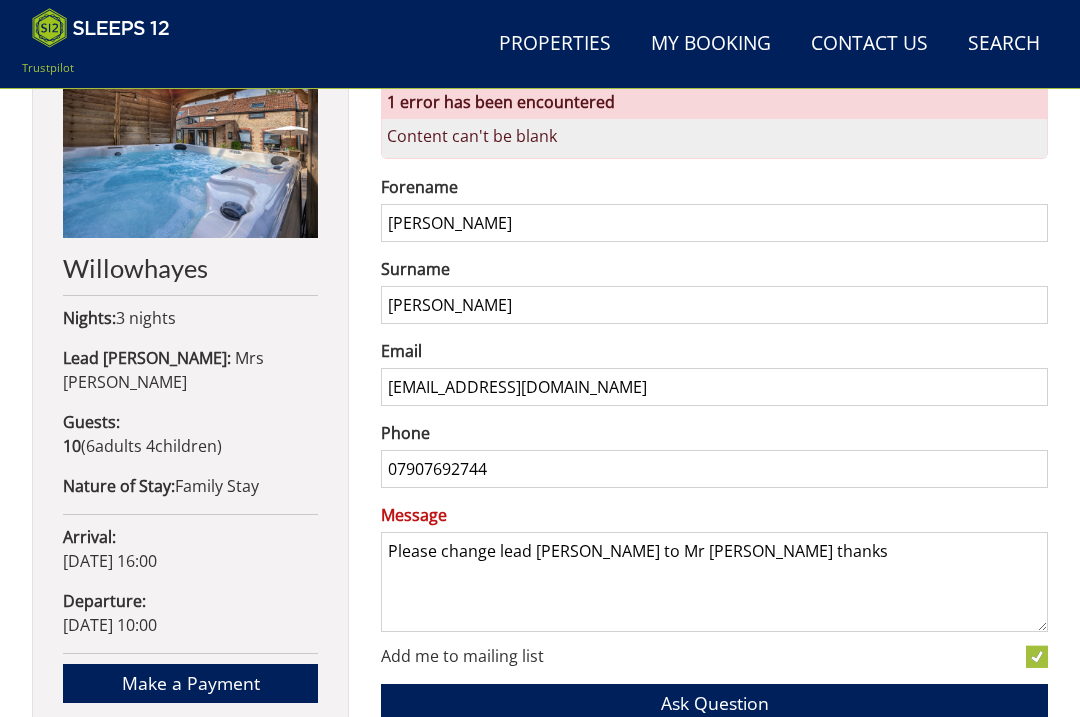 click on "Please change lead booker to Mr David Hicks thanks" at bounding box center (714, 582) 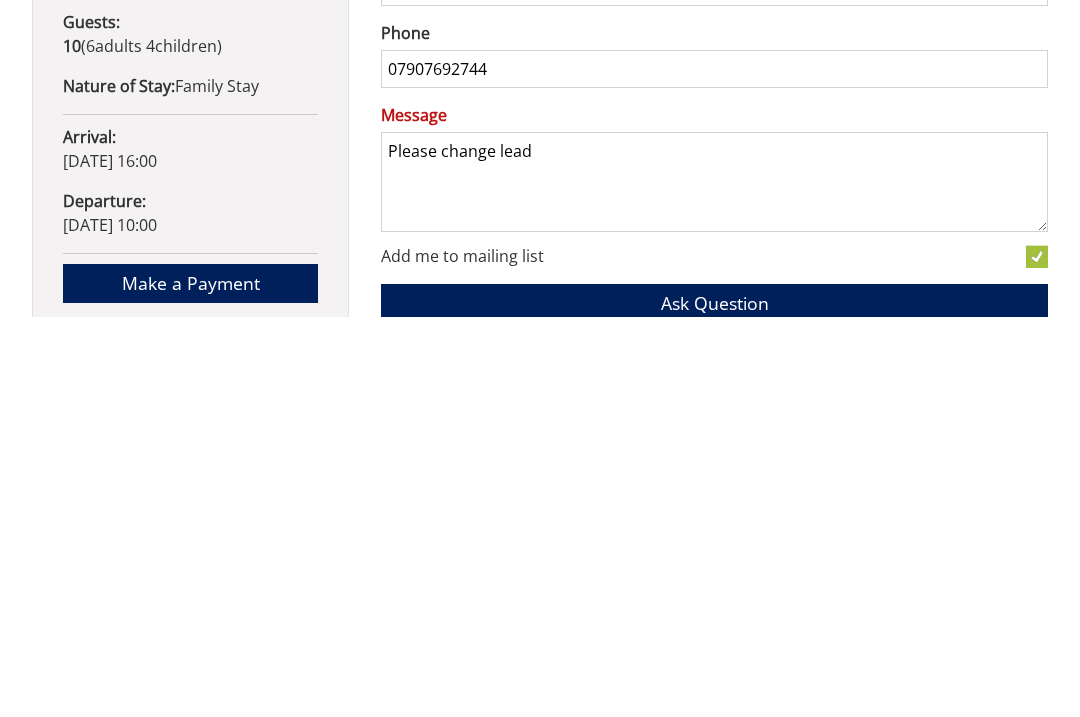 type on "Please" 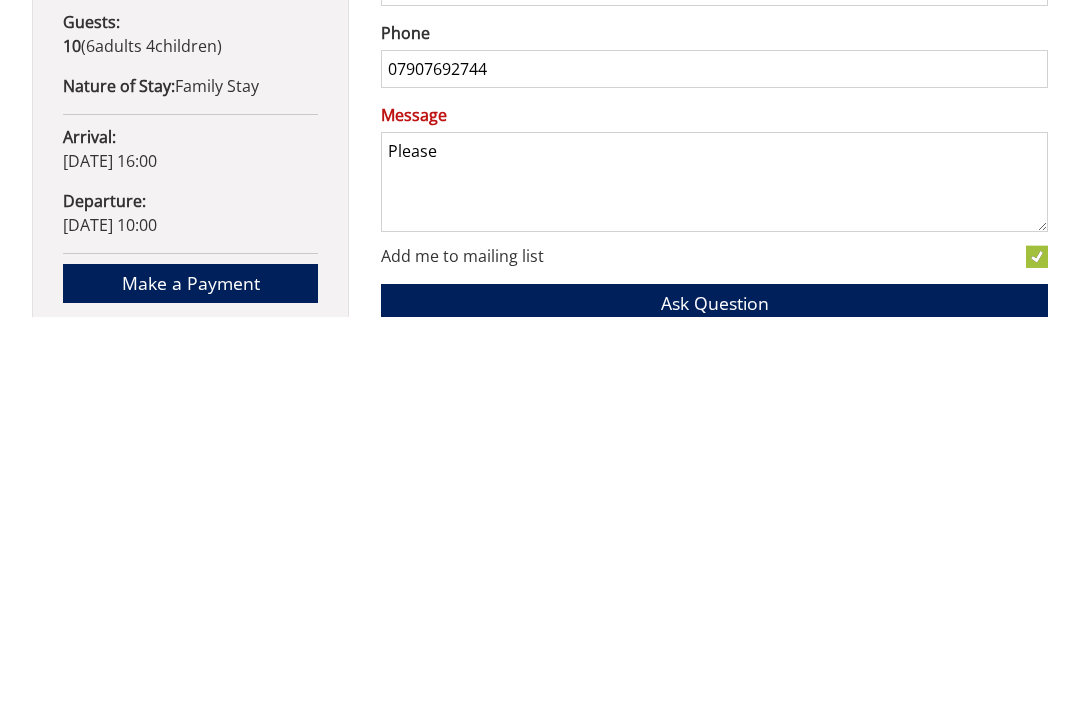 type 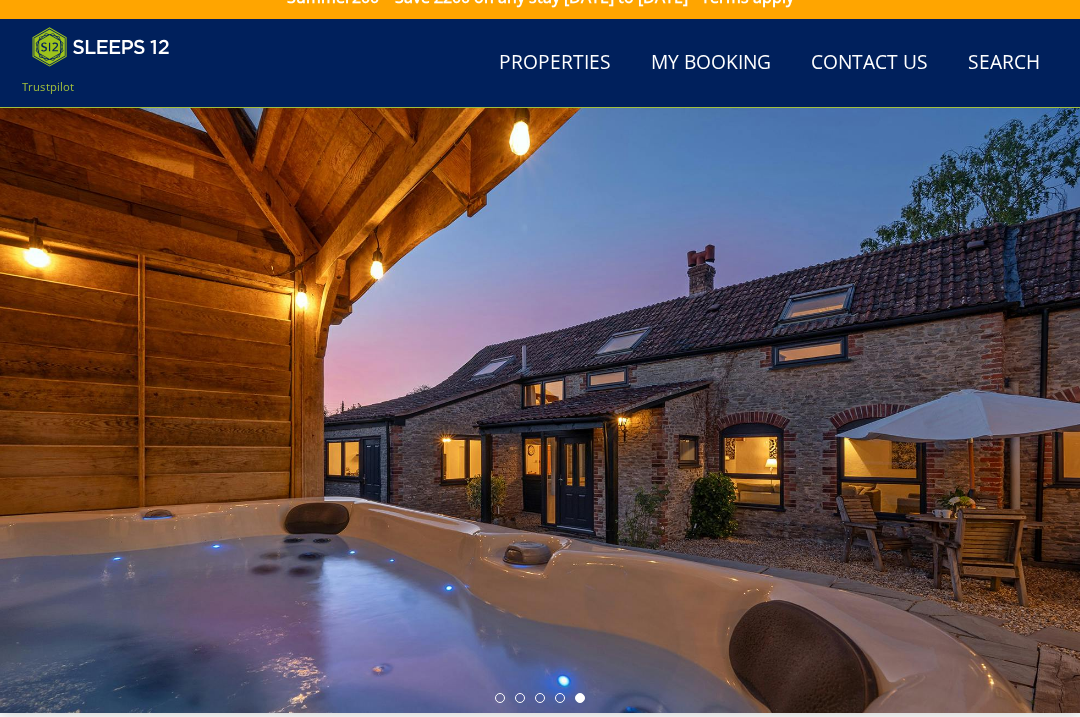 scroll, scrollTop: 24, scrollLeft: 0, axis: vertical 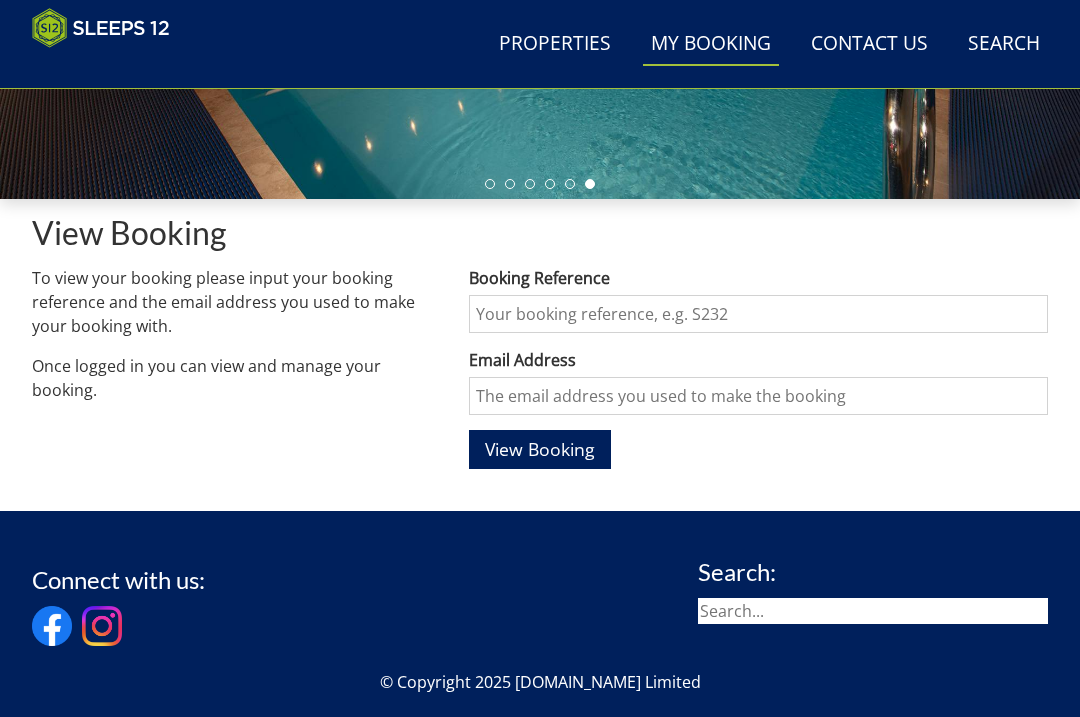 click on "Booking Reference" at bounding box center (758, 314) 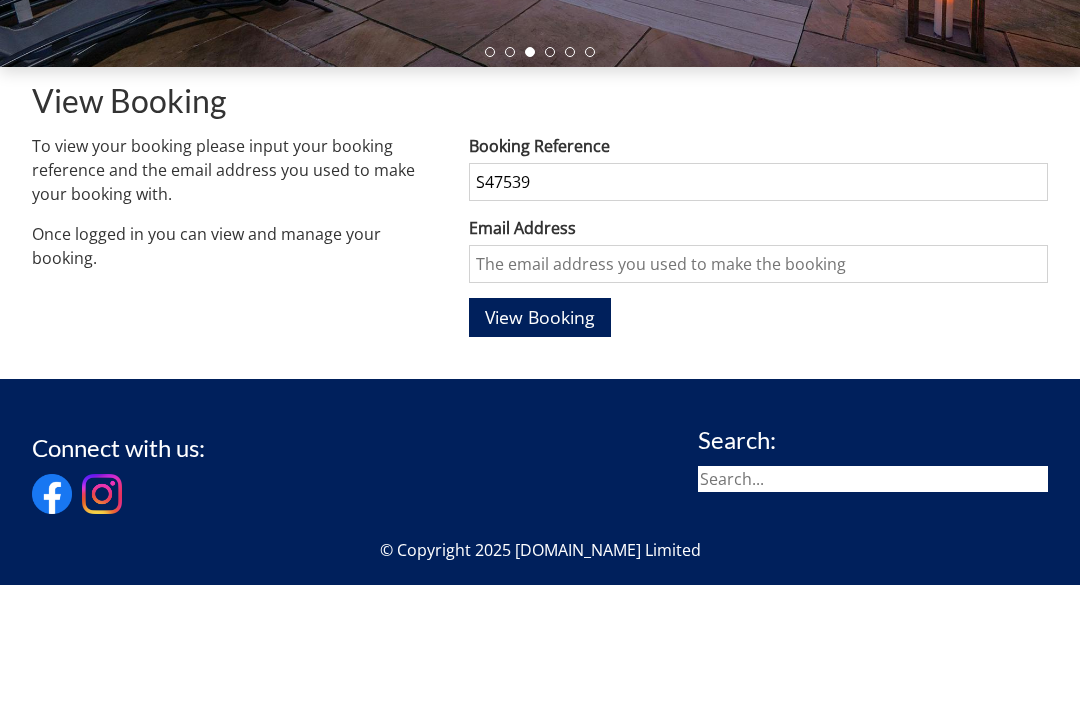 type on "S47539" 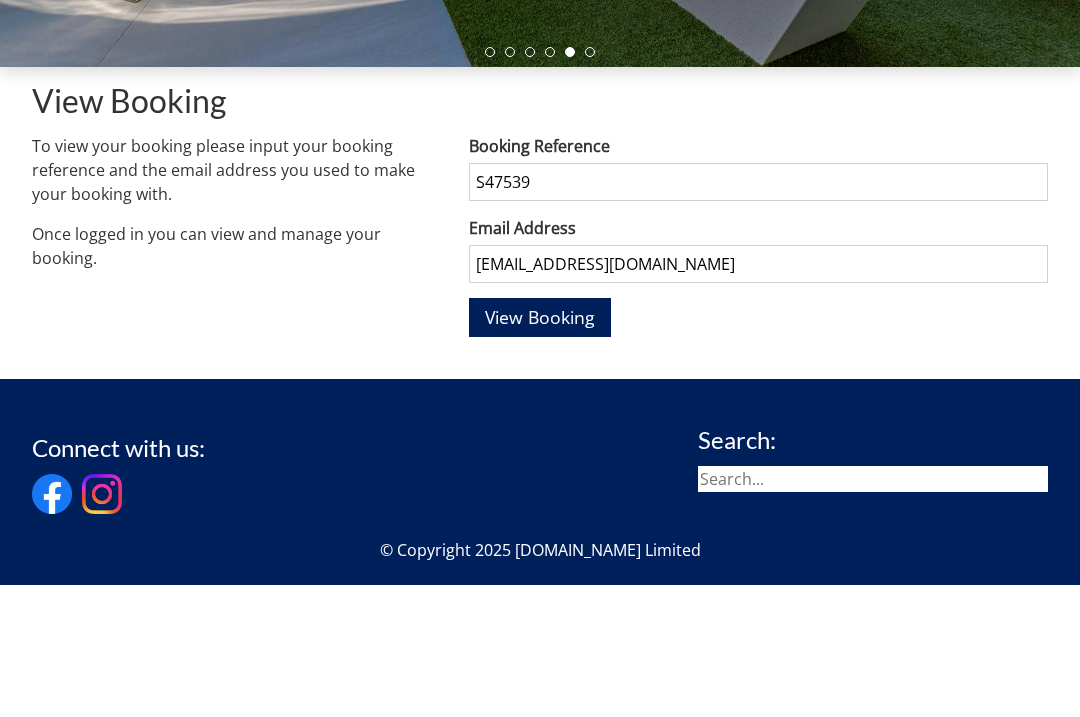 type on "janehicks1954@gmail.com" 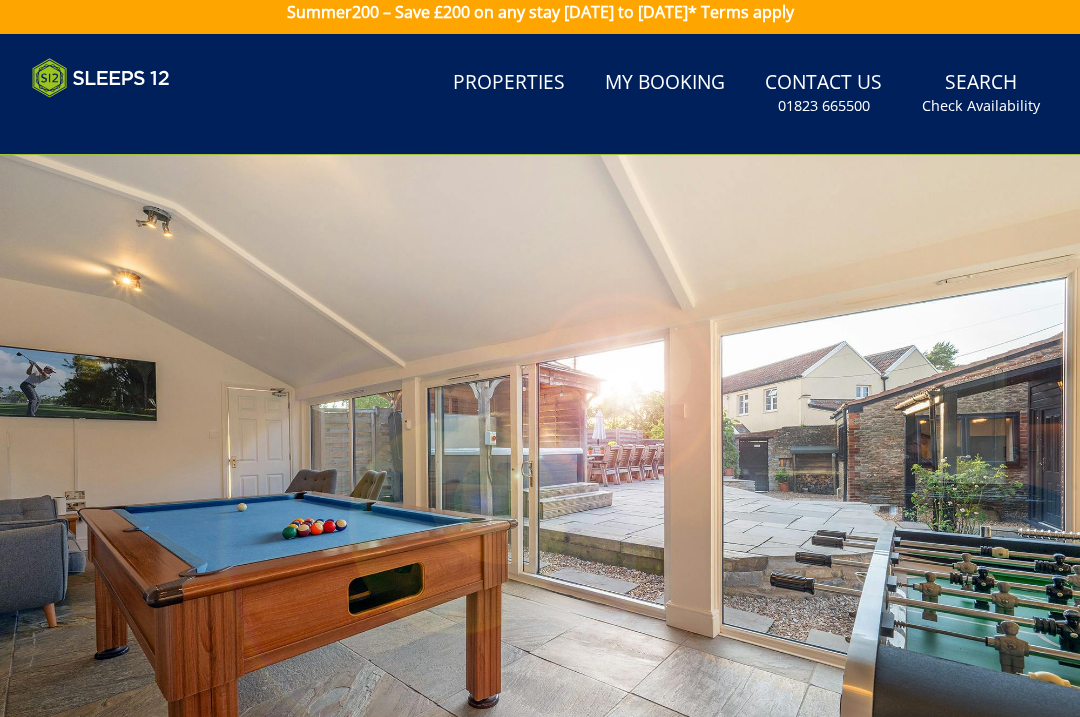 scroll, scrollTop: 0, scrollLeft: 0, axis: both 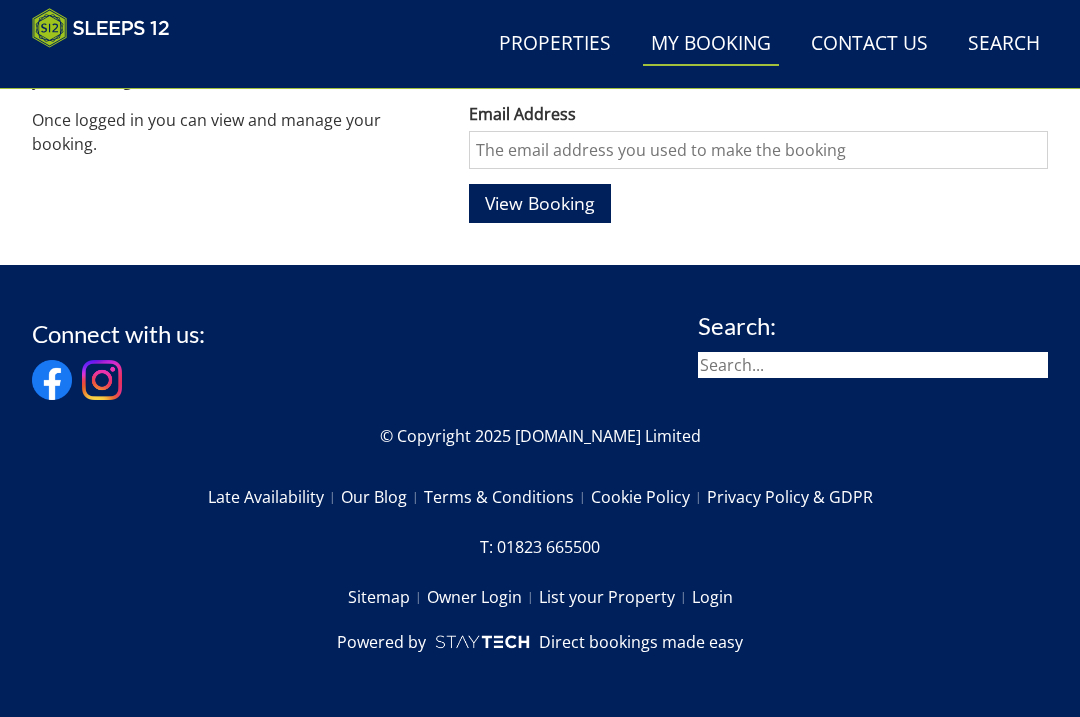 click on "Contact Us  [PHONE_NUMBER]" at bounding box center (869, 44) 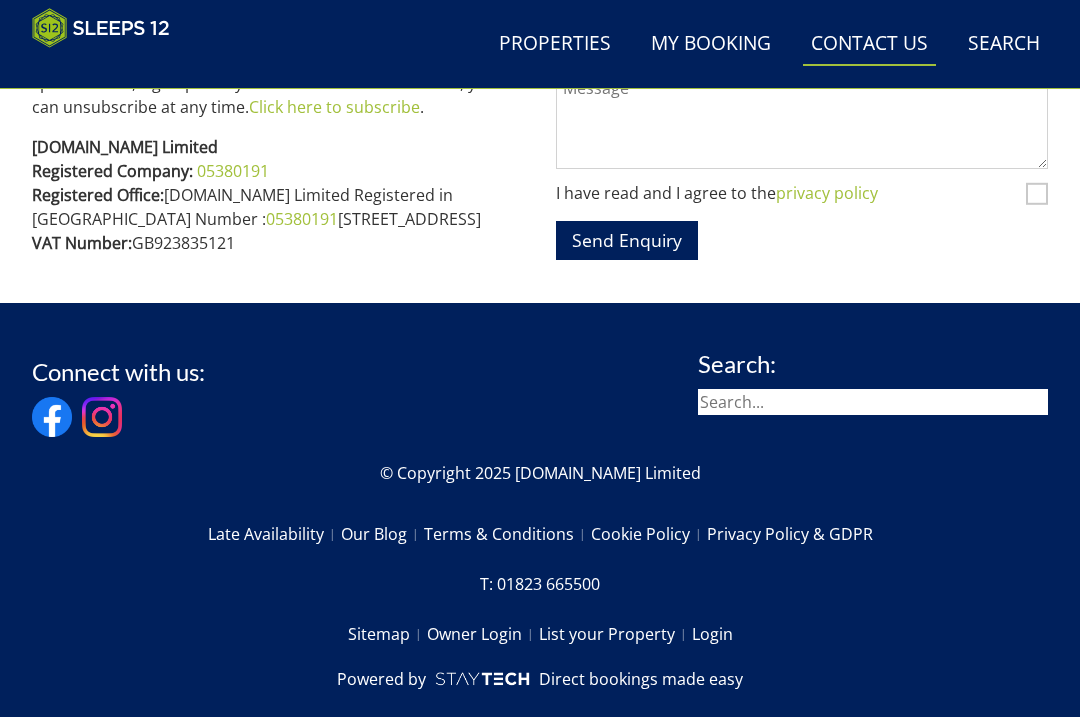 scroll, scrollTop: 1246, scrollLeft: 0, axis: vertical 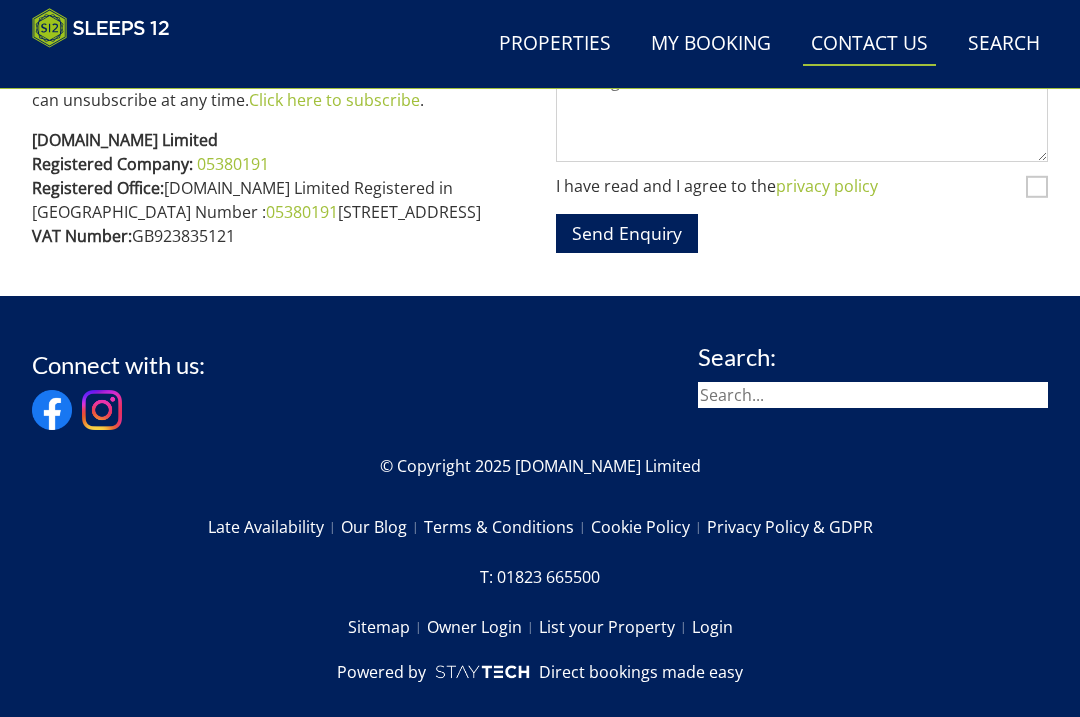 click at bounding box center (873, 395) 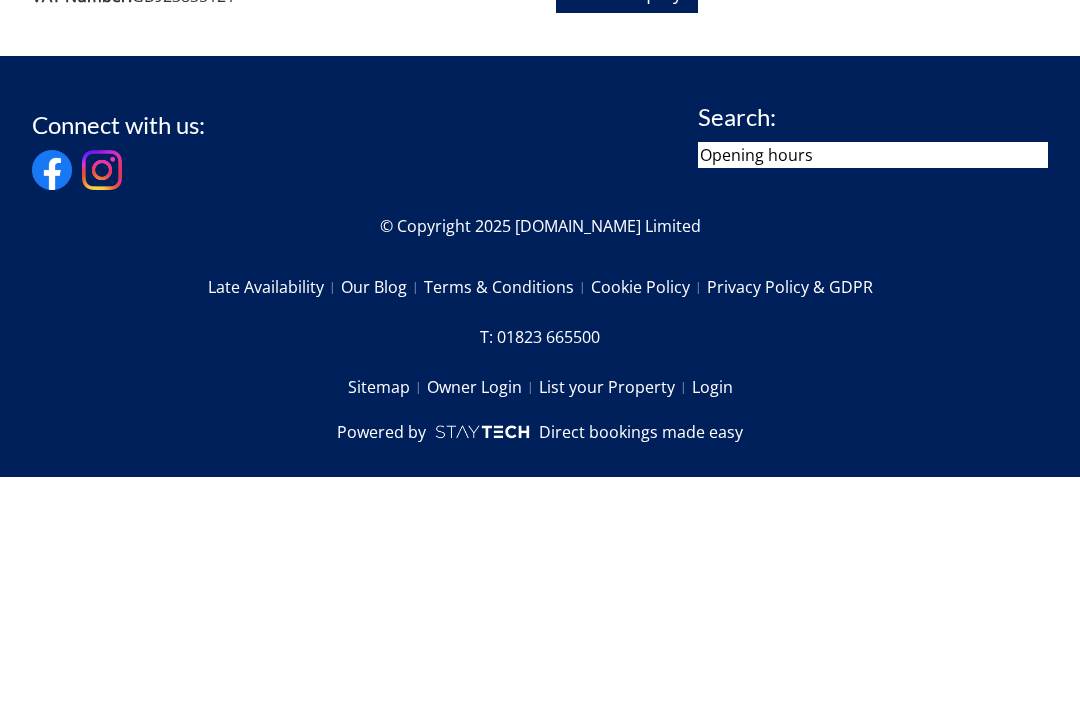 type on "Opening hours" 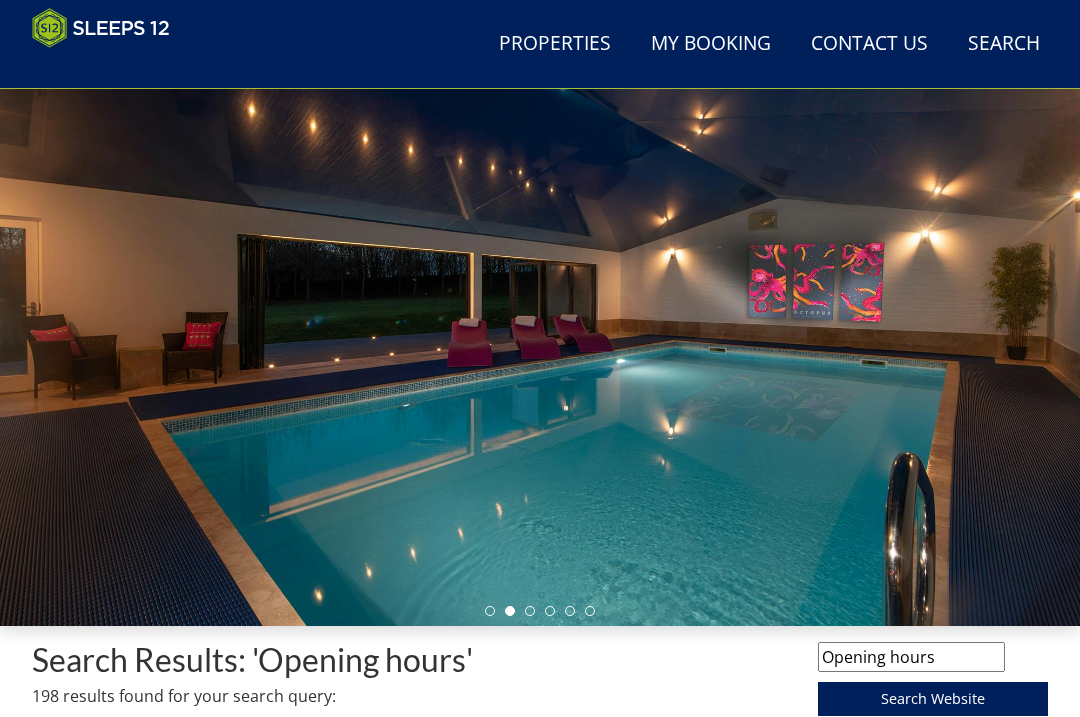 scroll, scrollTop: 0, scrollLeft: 0, axis: both 